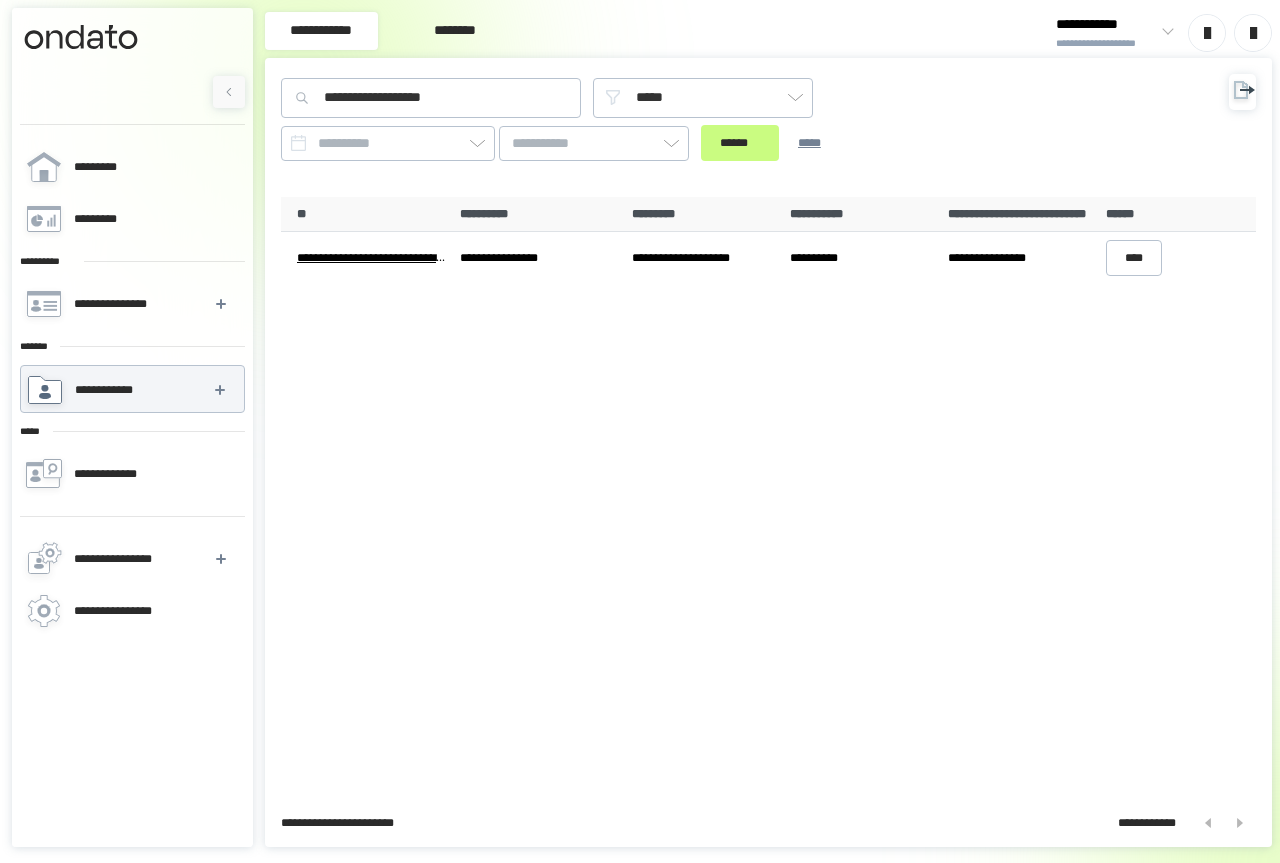 scroll, scrollTop: 0, scrollLeft: 0, axis: both 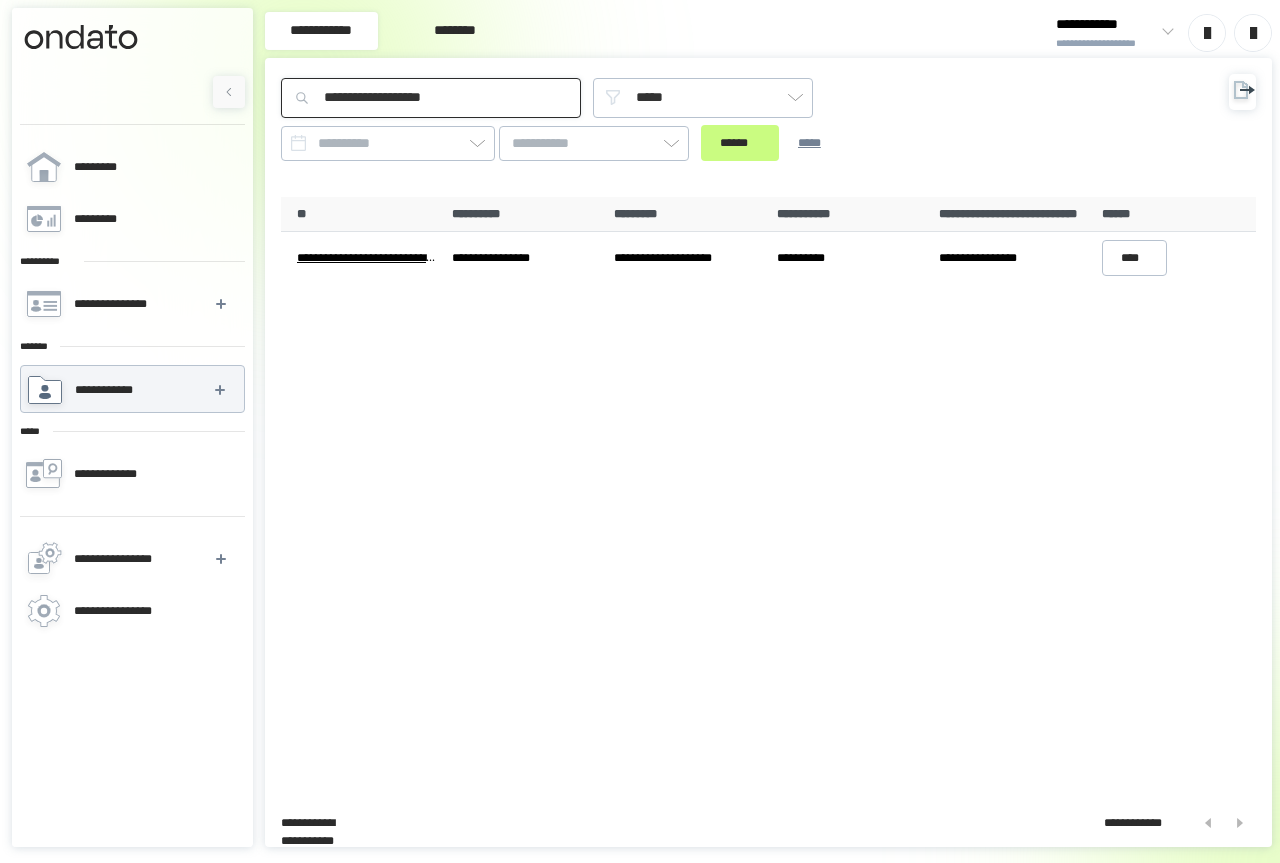click on "**********" at bounding box center (431, 98) 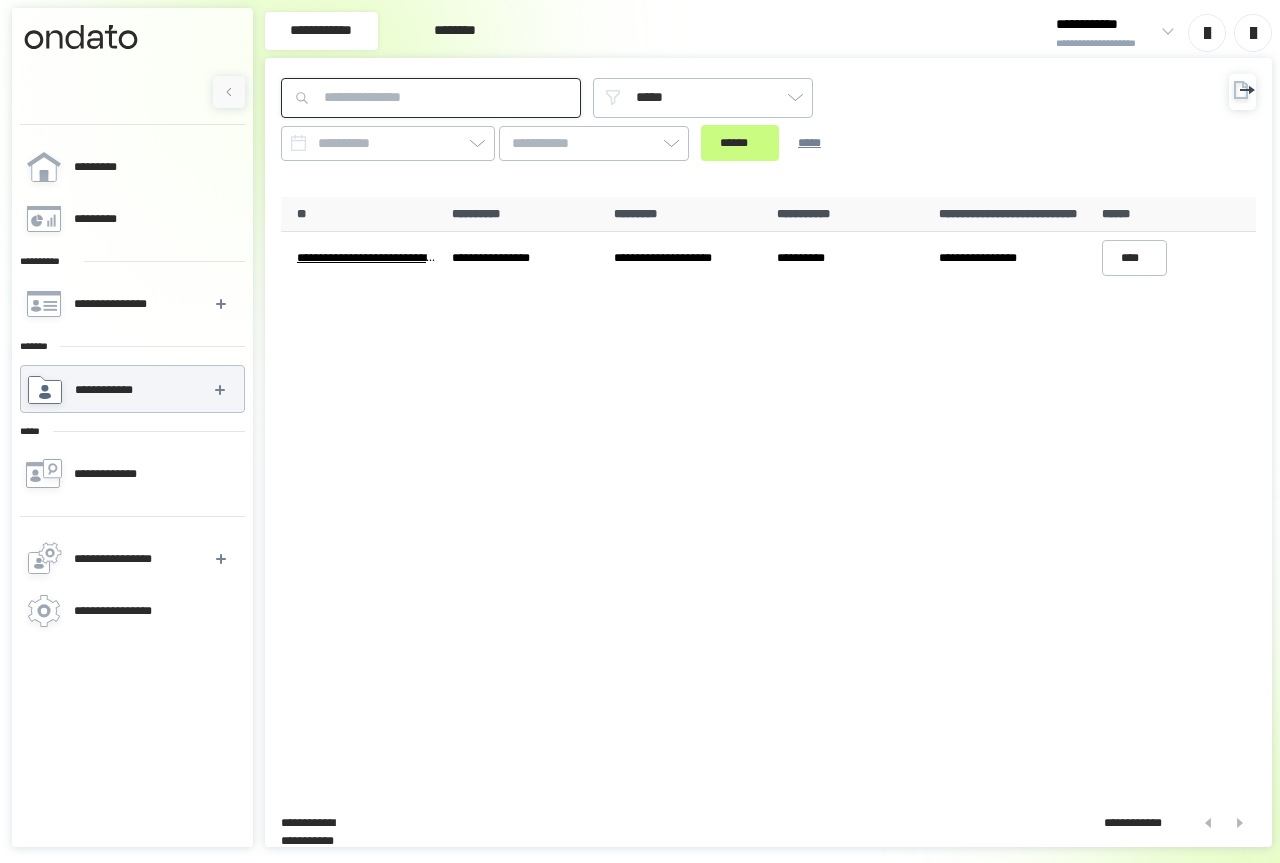 click at bounding box center [431, 98] 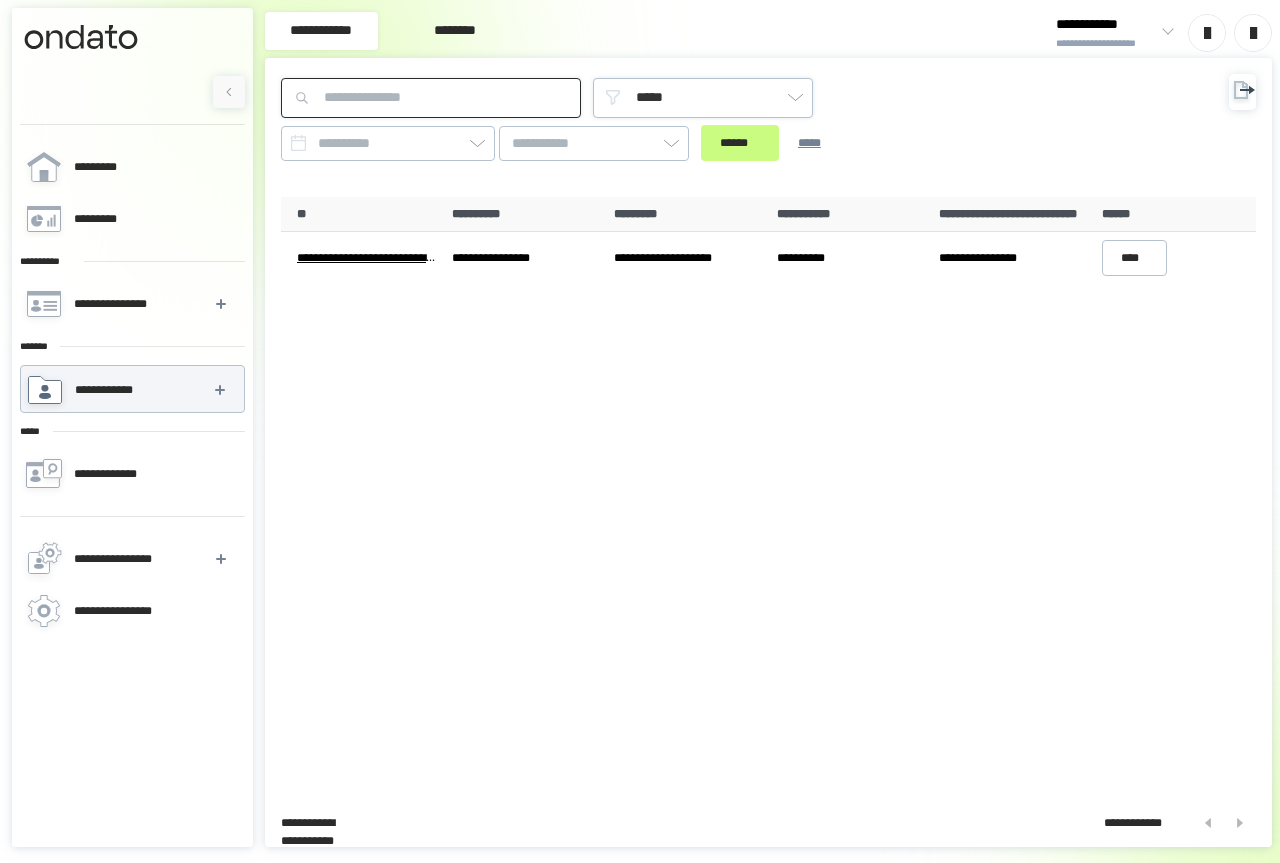 paste on "**********" 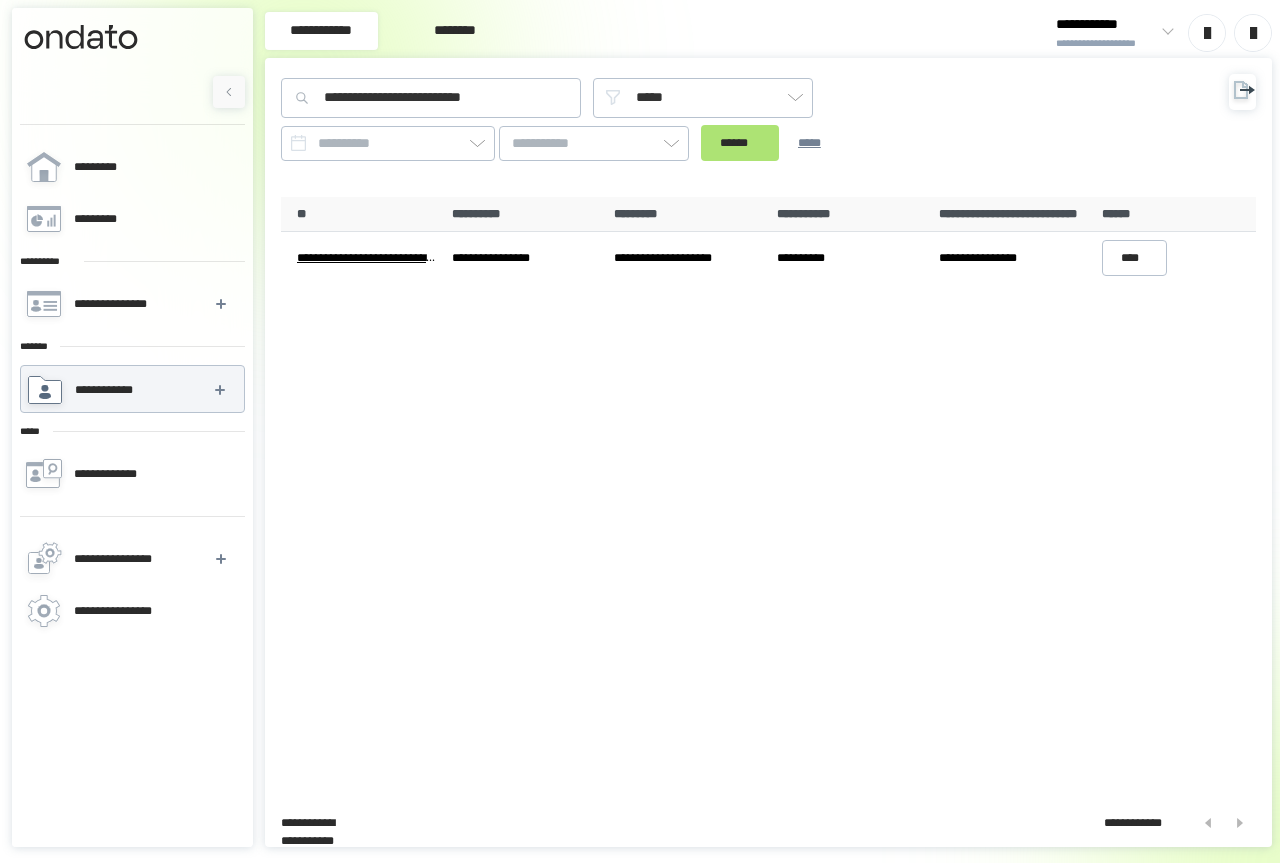 click on "******" at bounding box center (740, 143) 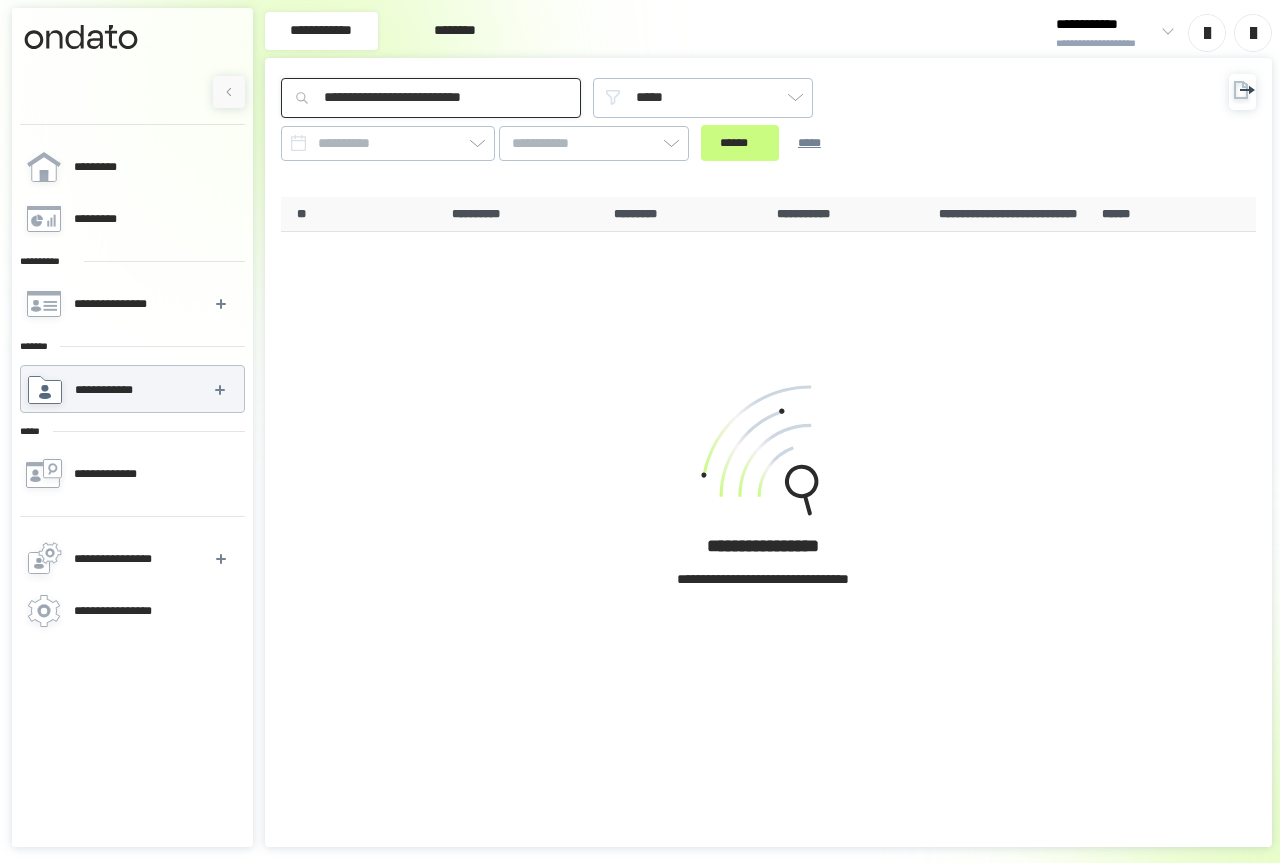 click on "**********" at bounding box center [431, 98] 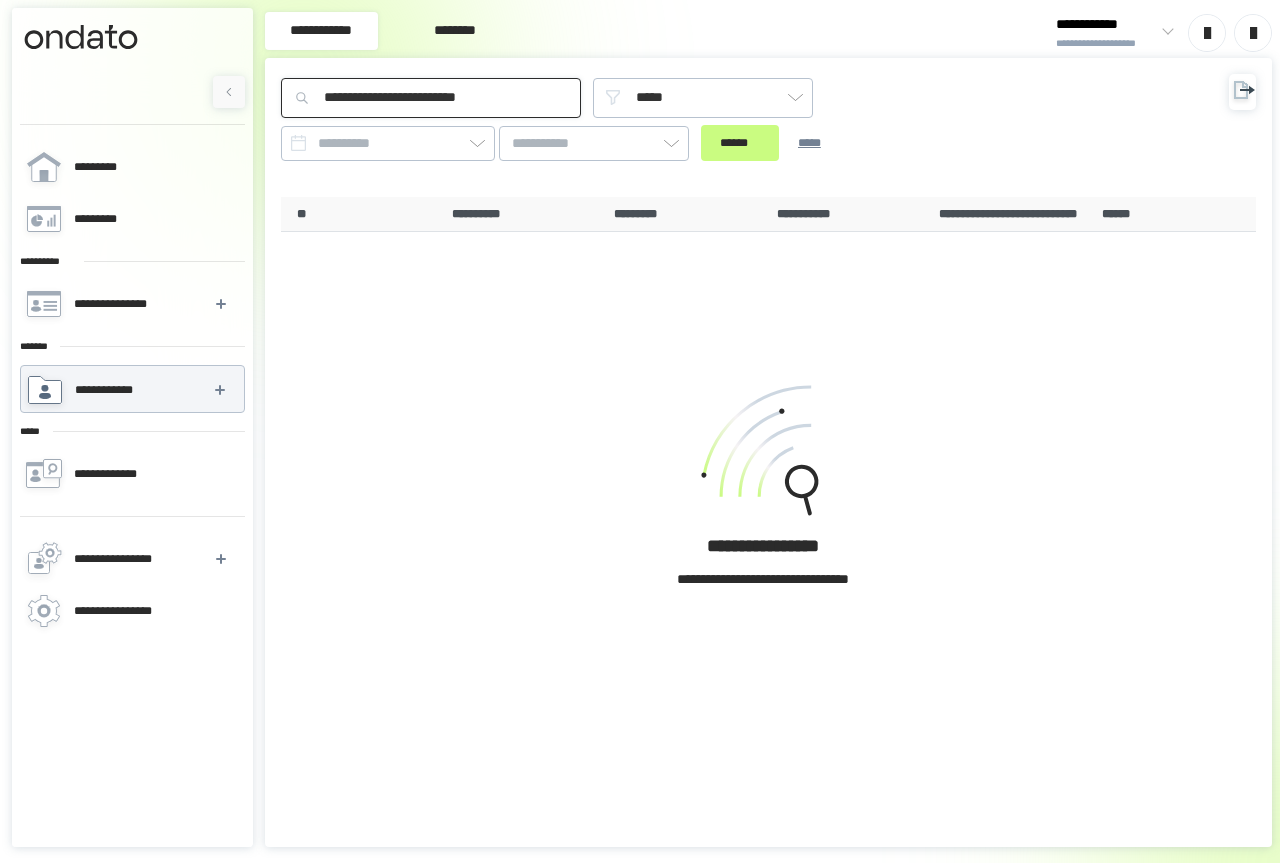 type on "**********" 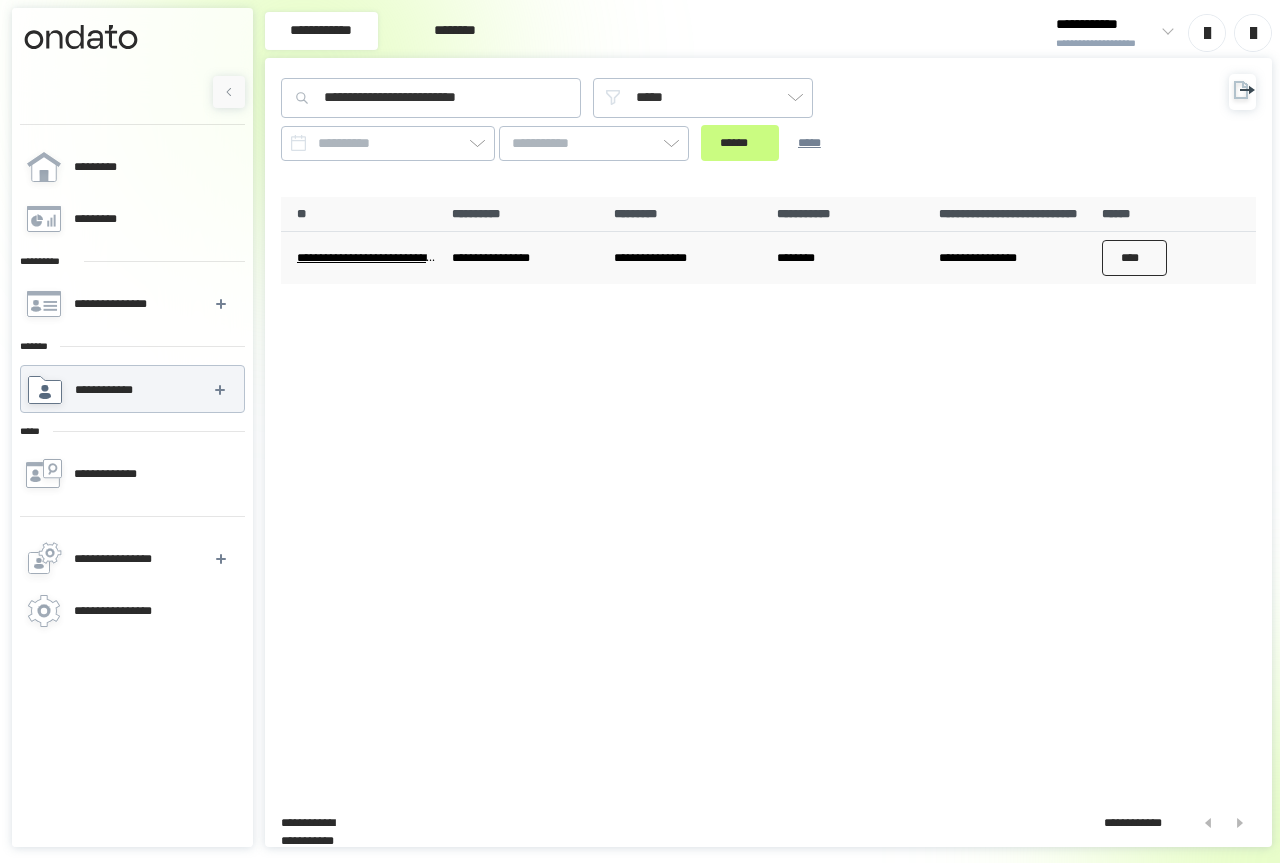 click on "****" at bounding box center (1135, 258) 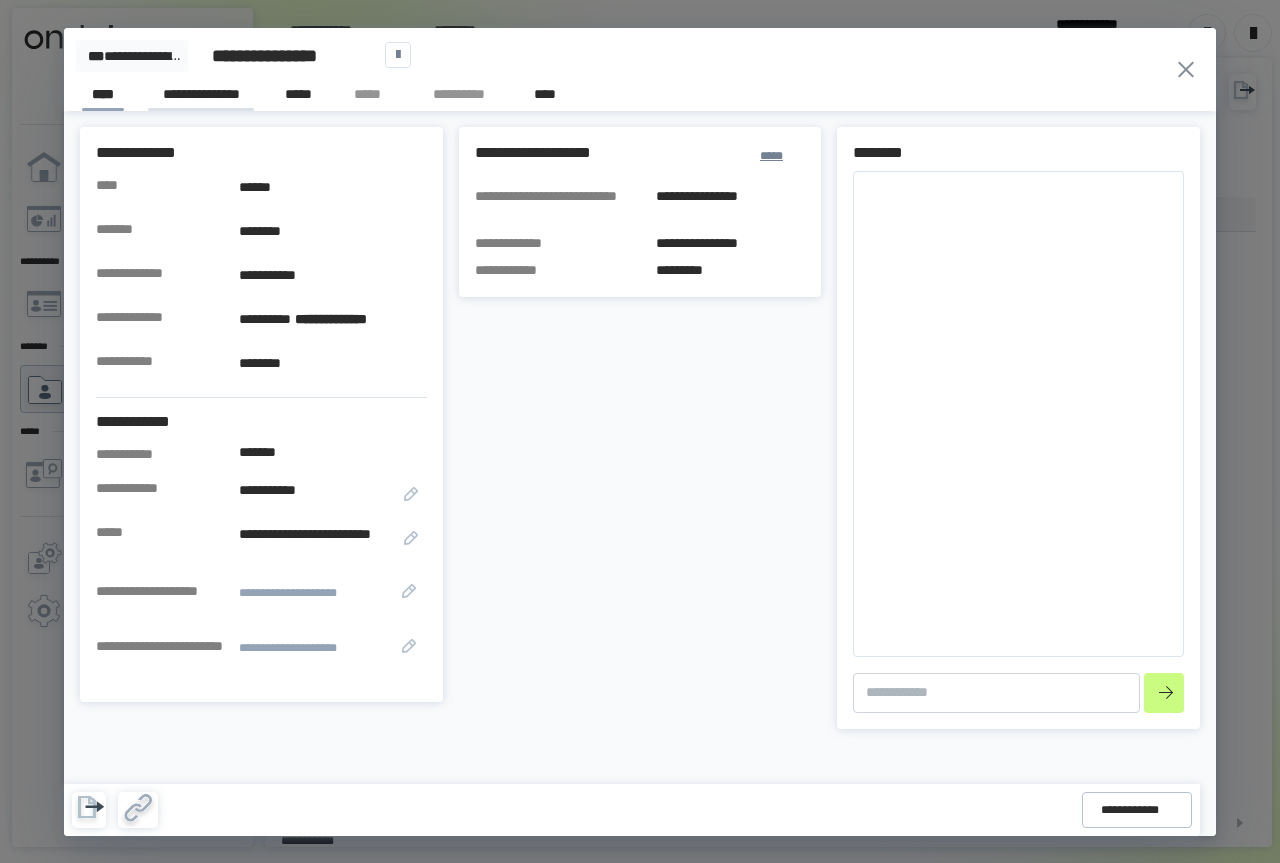 type on "*" 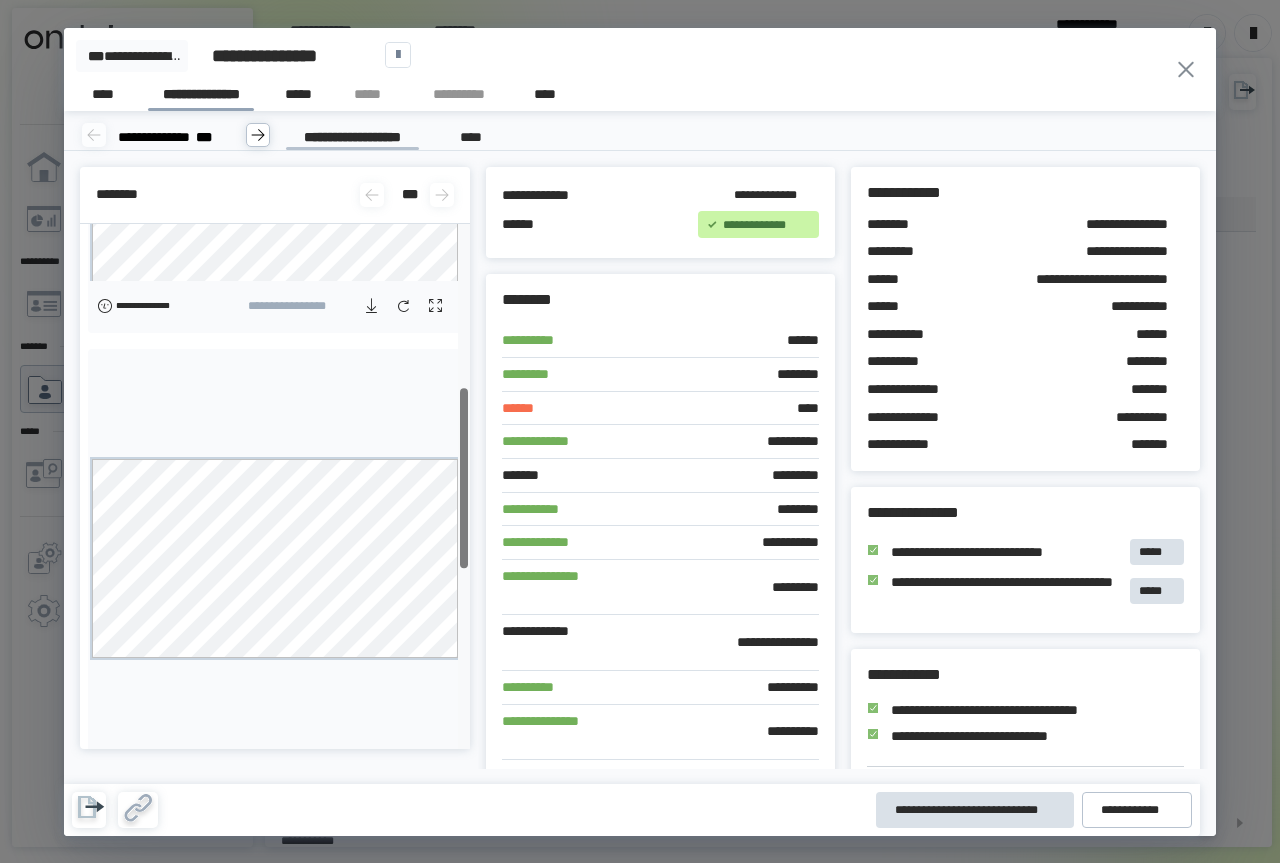 scroll, scrollTop: 394, scrollLeft: 0, axis: vertical 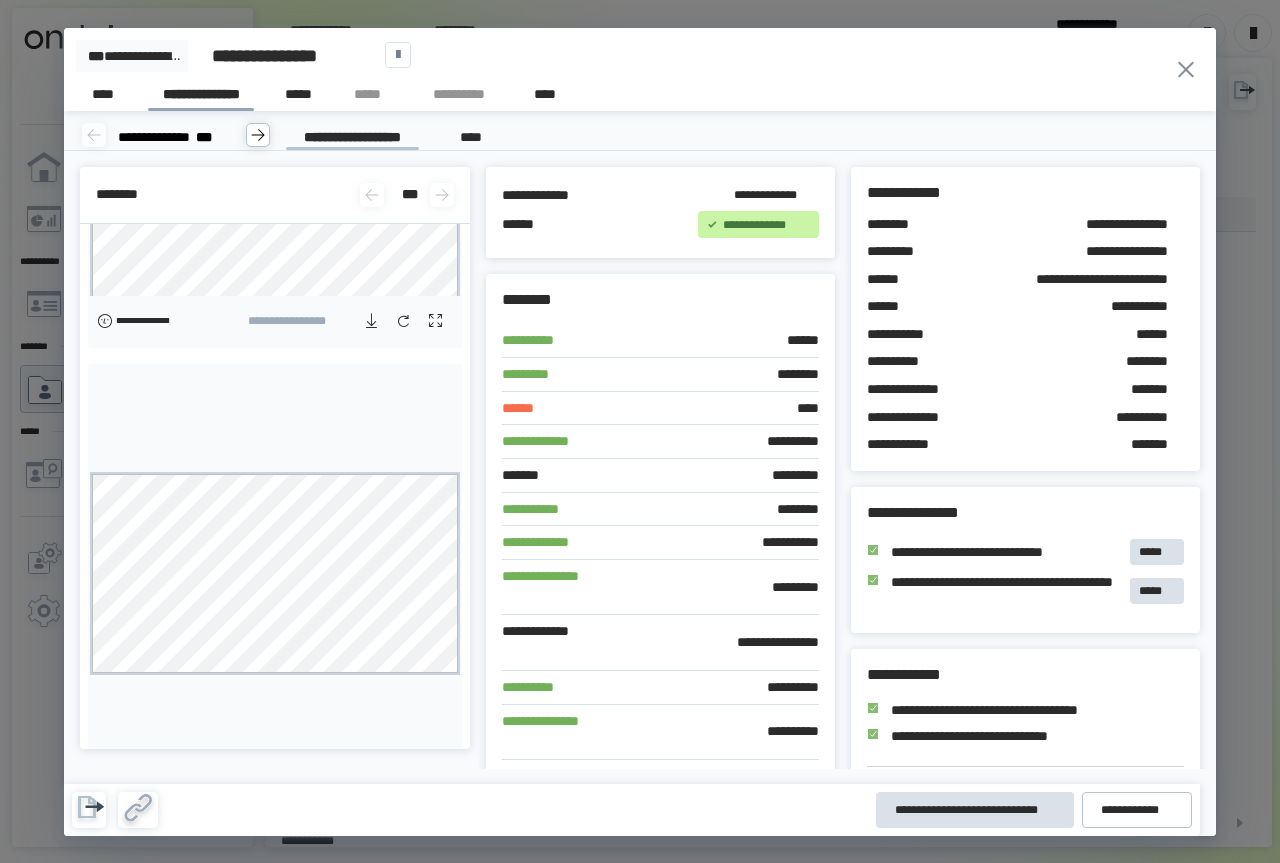 click 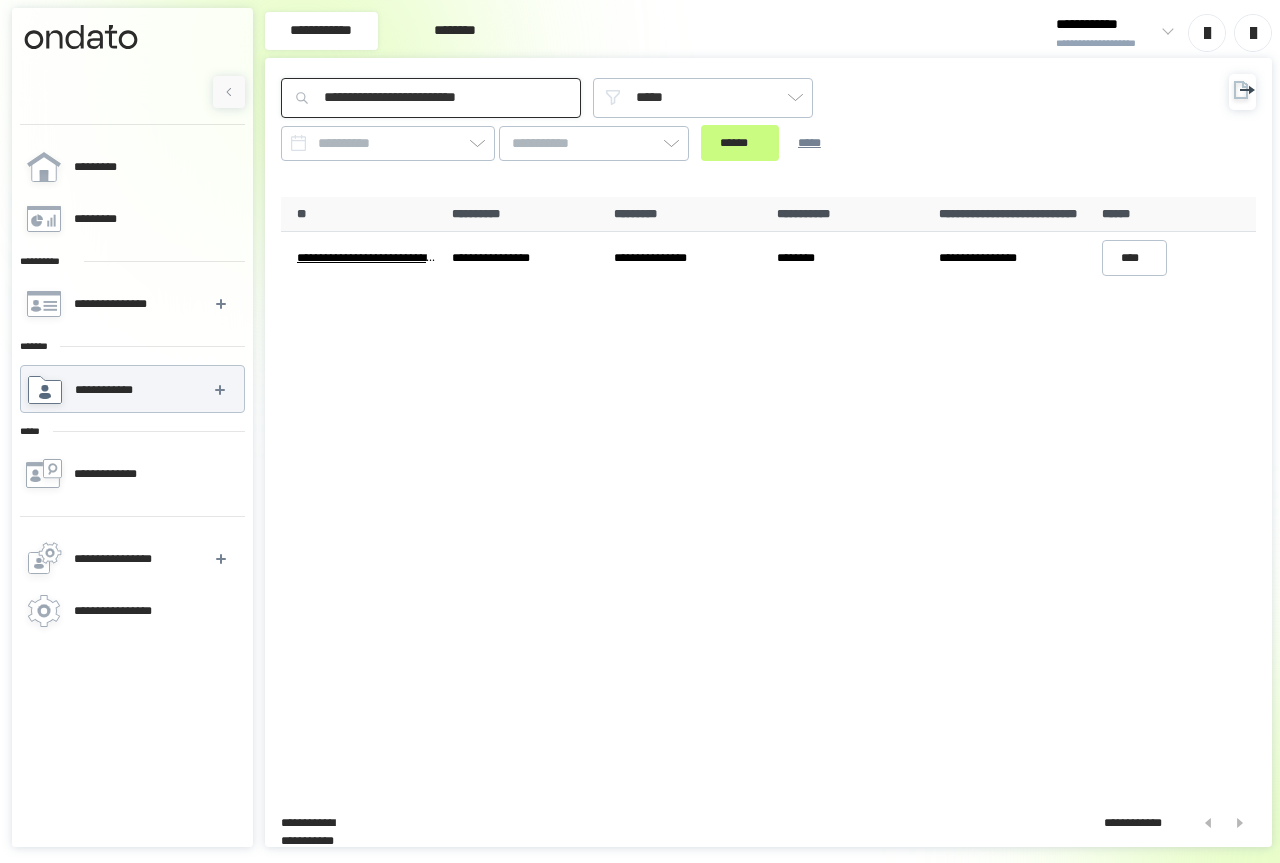 click on "**********" at bounding box center (431, 98) 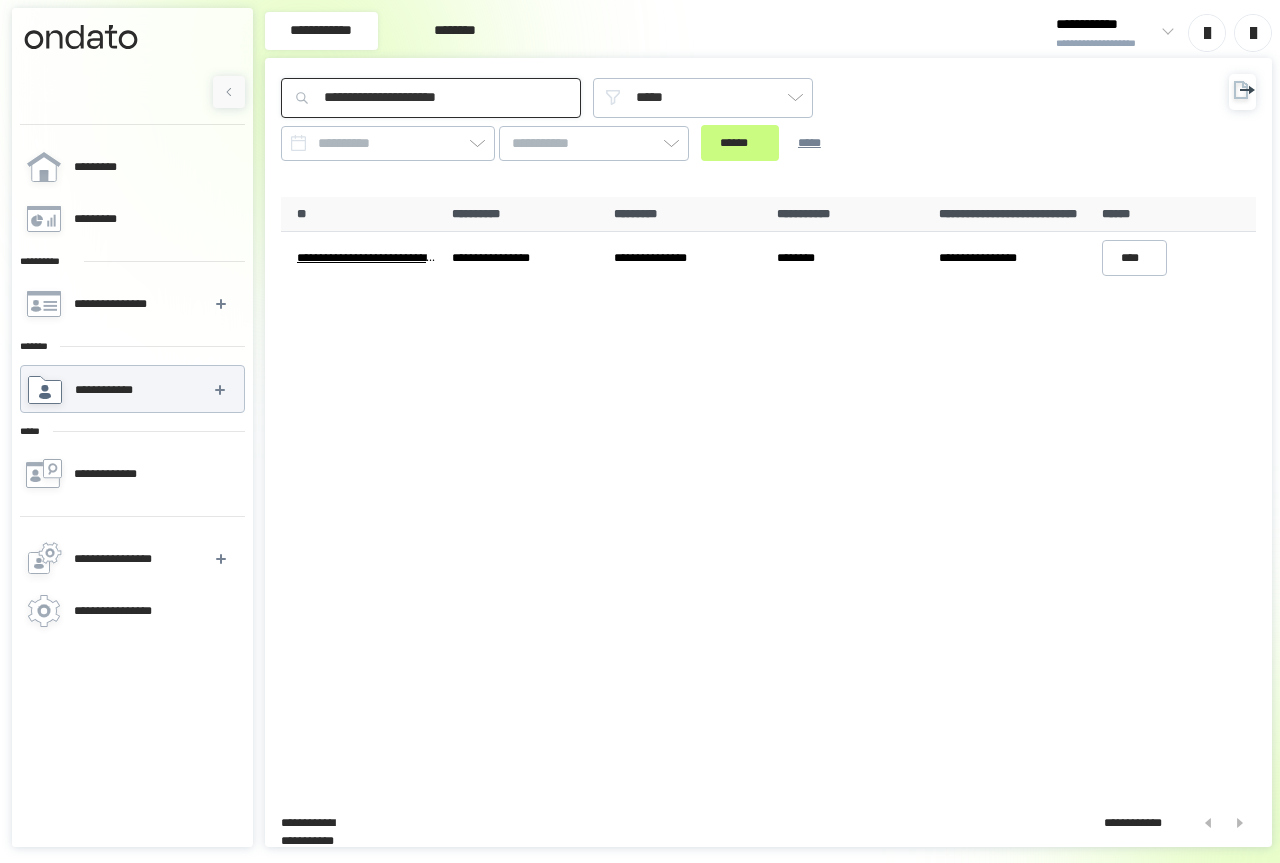 click on "**********" at bounding box center [431, 98] 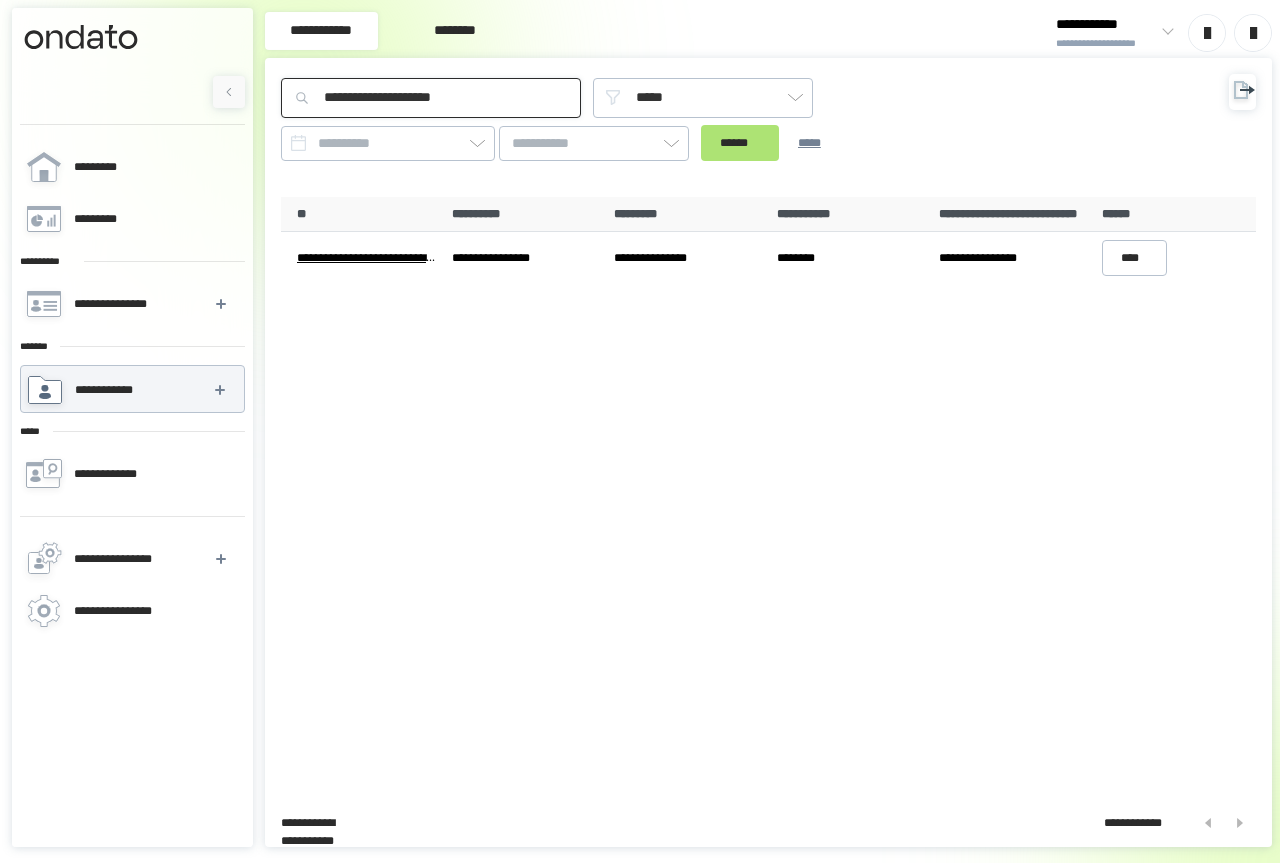 type on "**********" 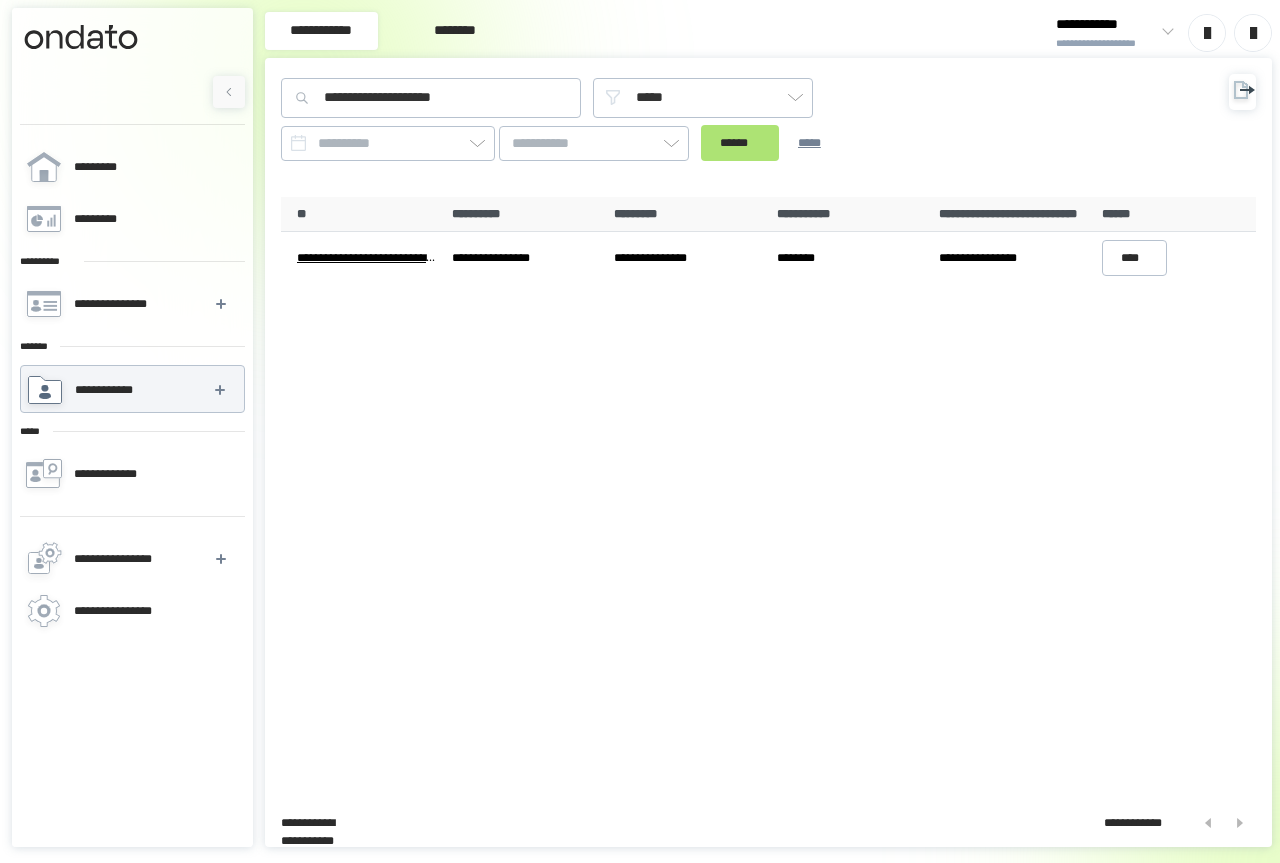 click on "******" at bounding box center [740, 143] 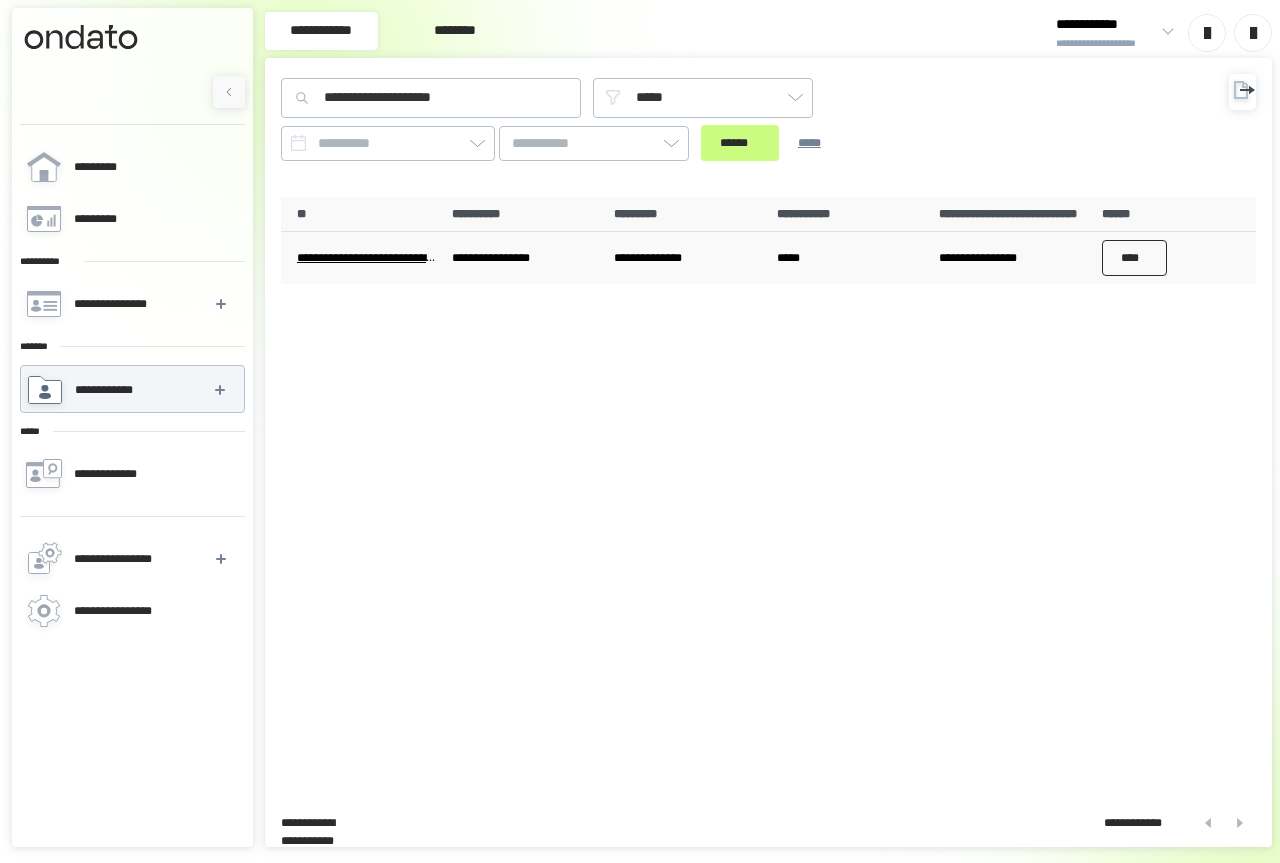 click on "****" at bounding box center (1135, 258) 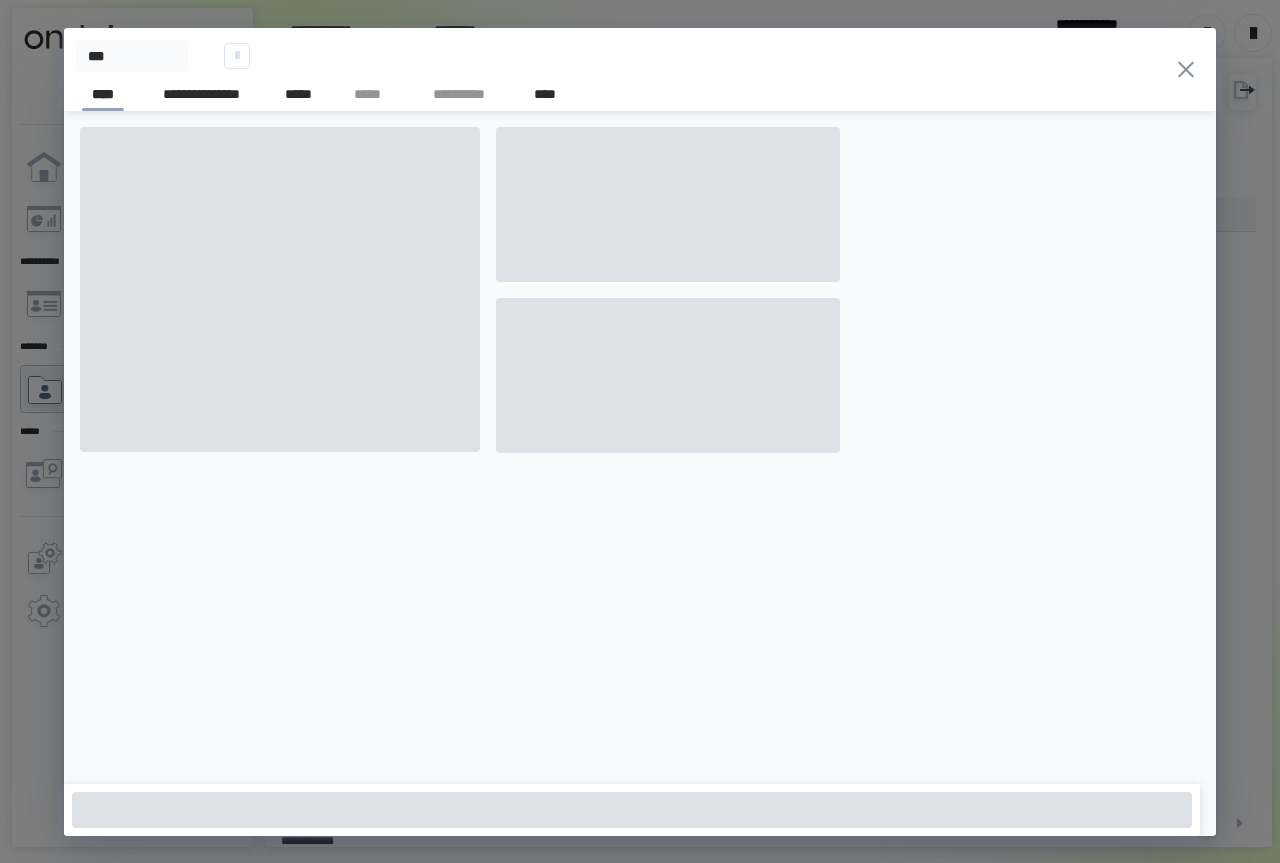 click 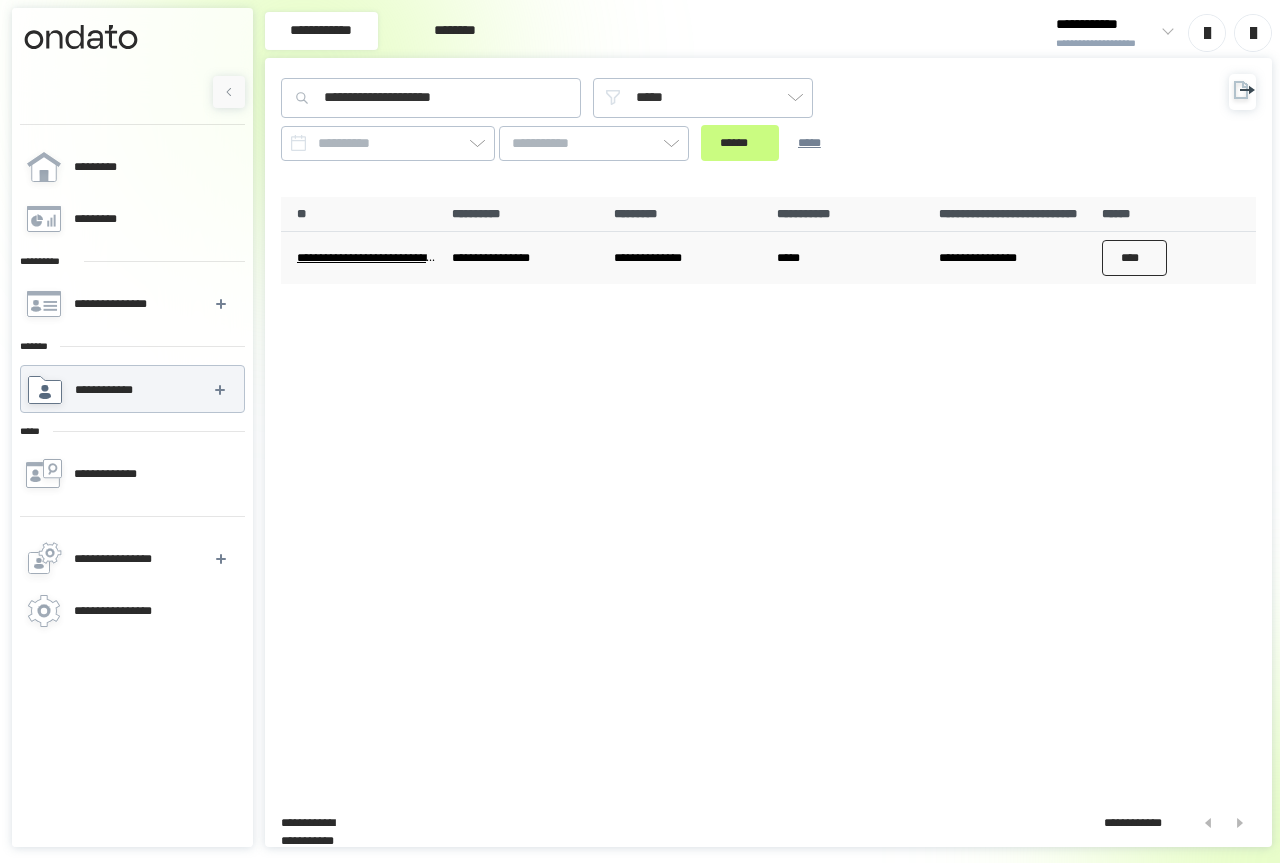 click on "****" at bounding box center [1135, 258] 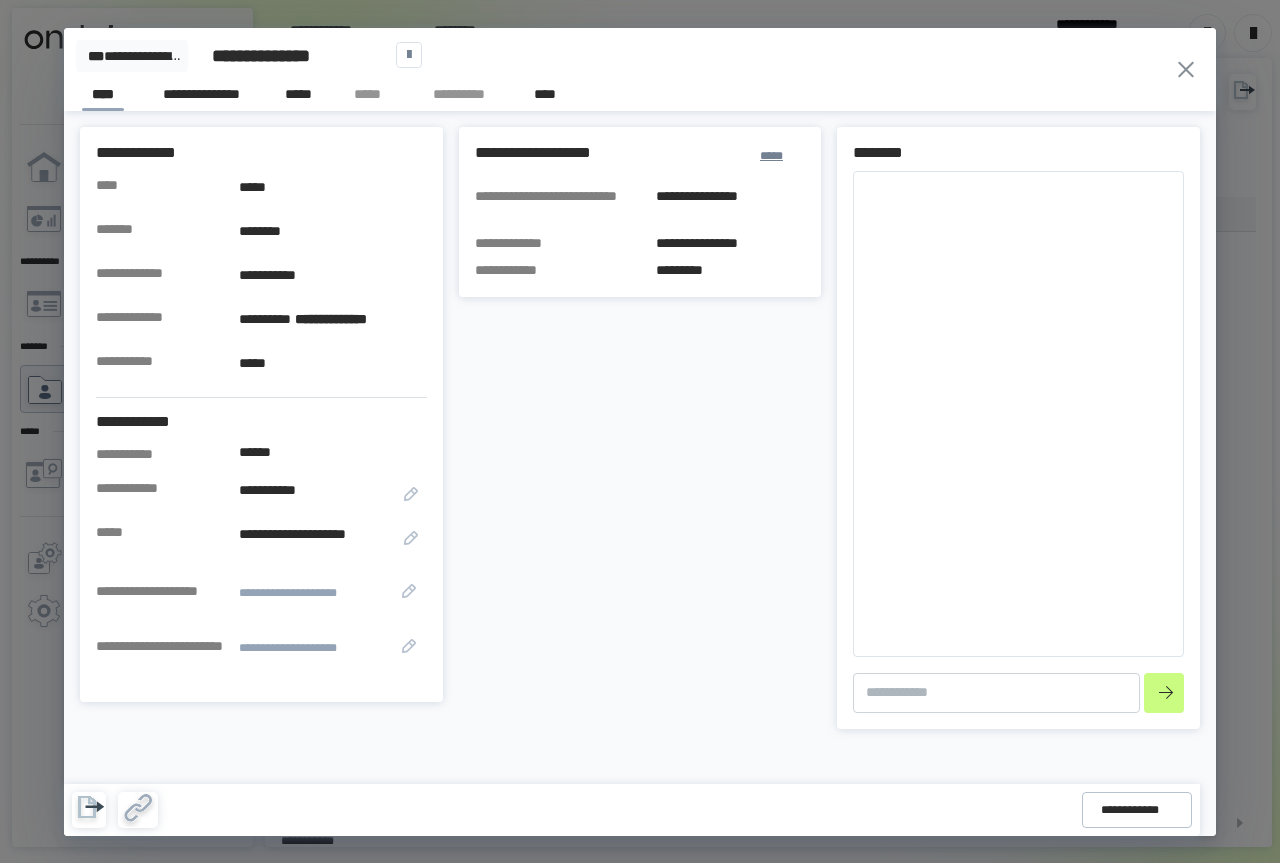 type on "*" 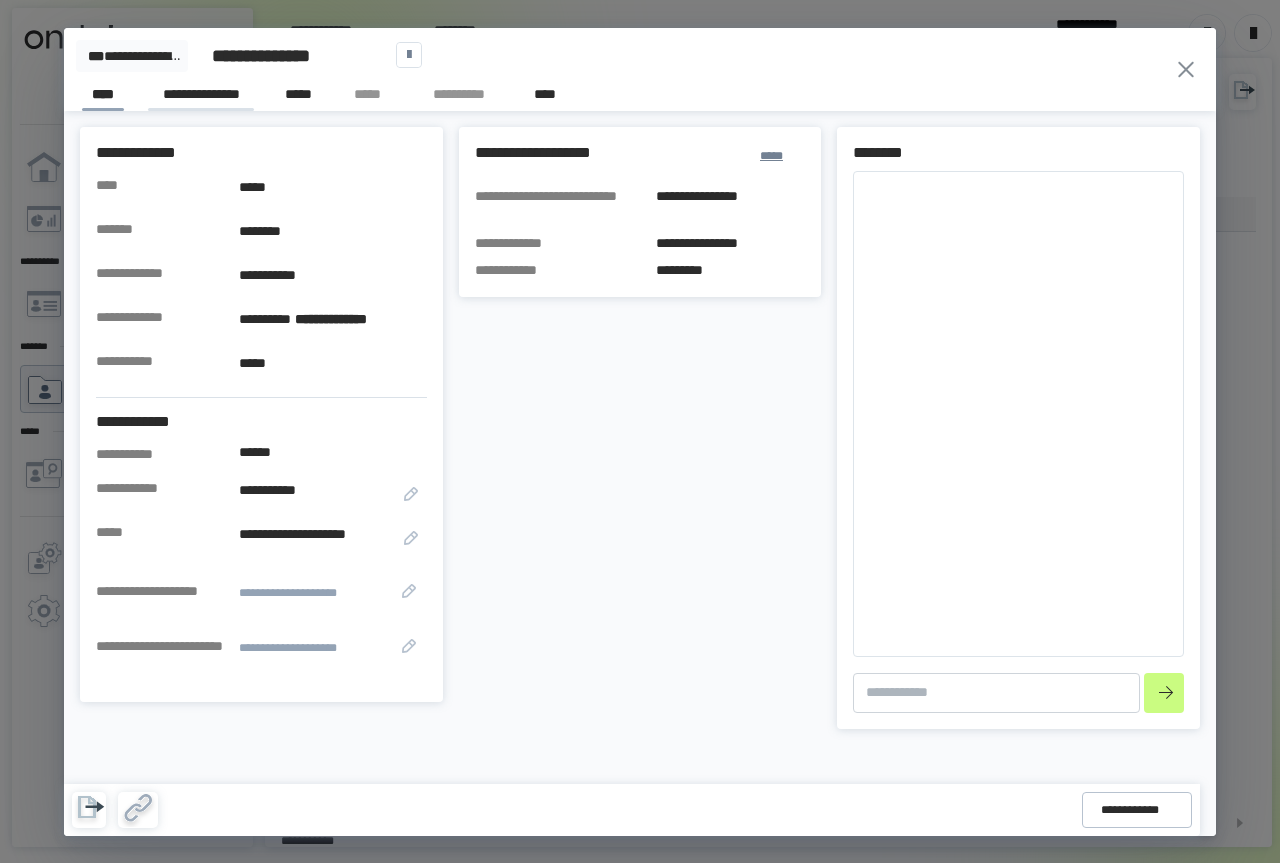 click on "**********" at bounding box center (201, 97) 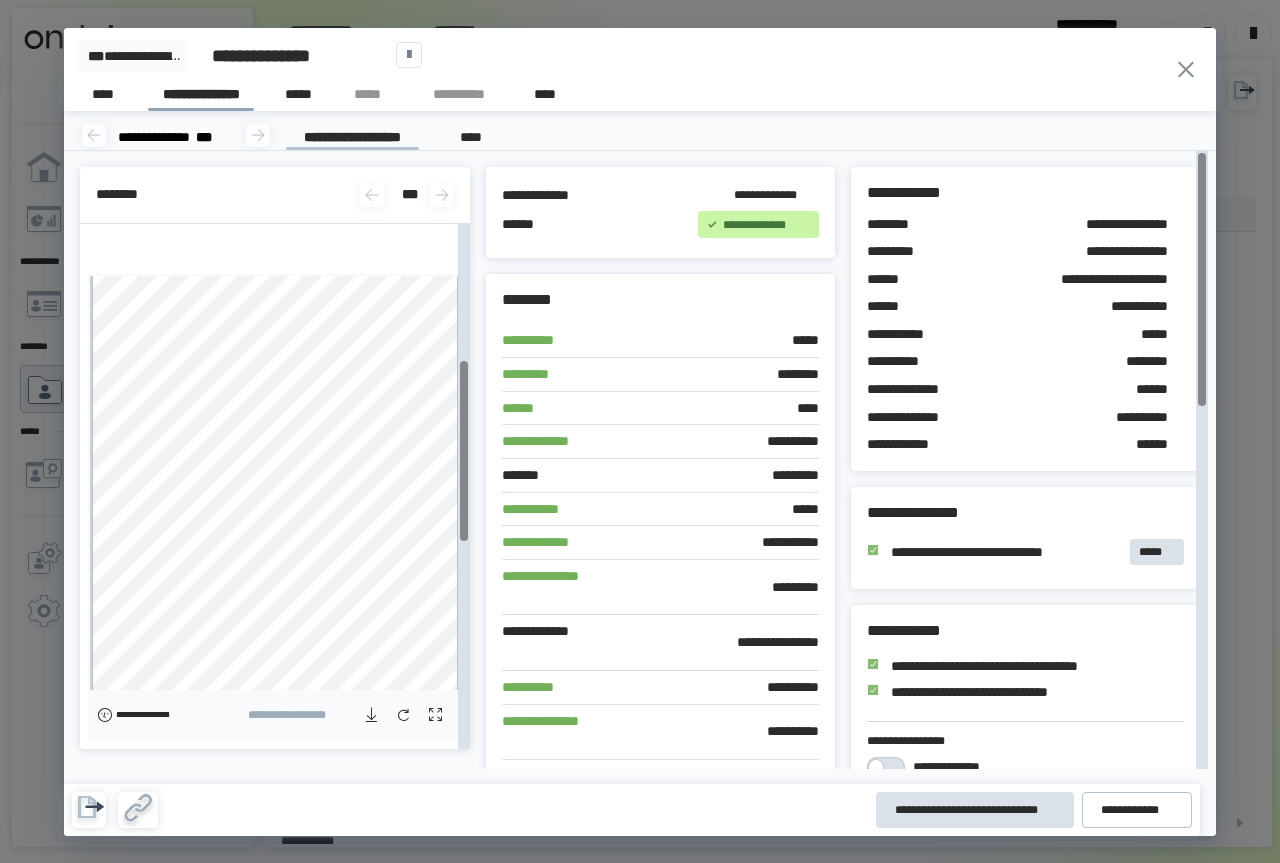 scroll, scrollTop: 0, scrollLeft: 0, axis: both 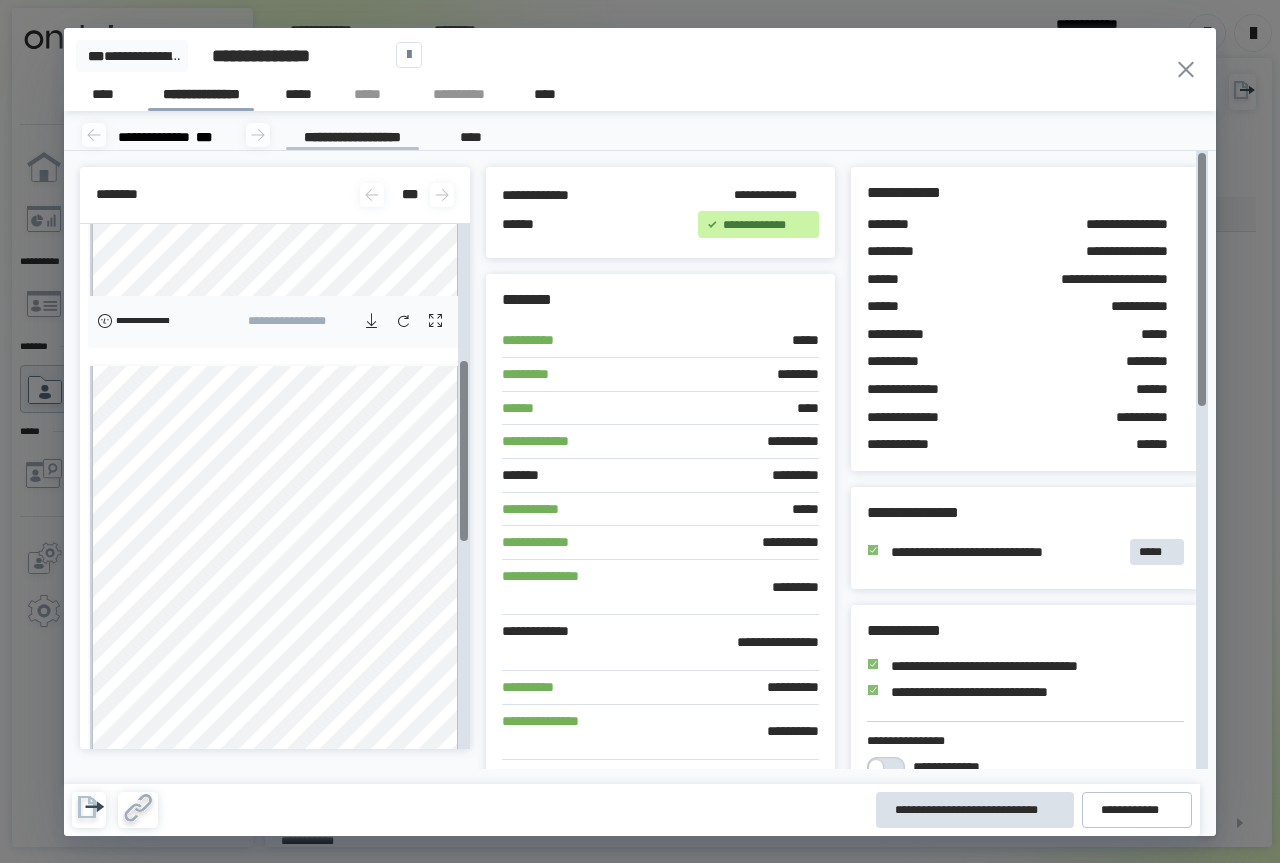 click 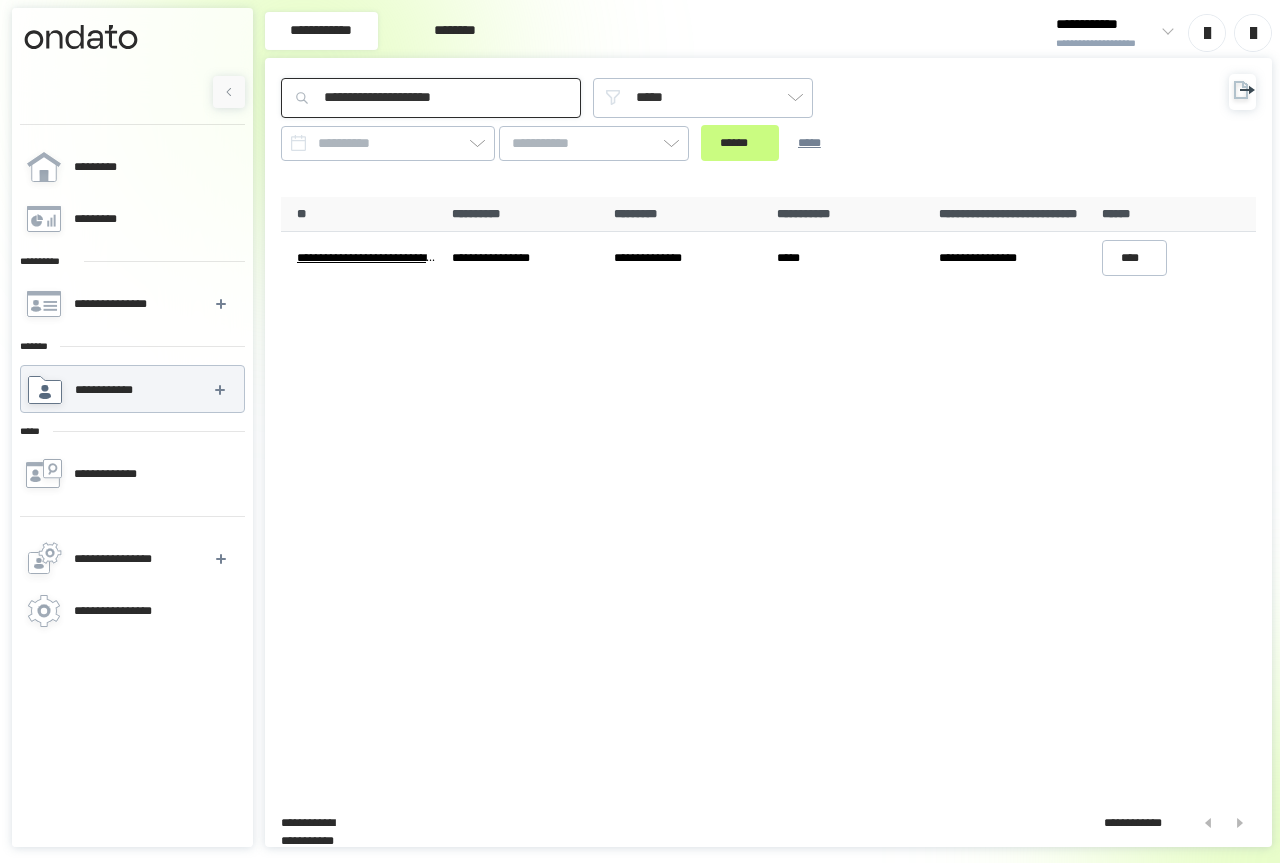 click on "**********" at bounding box center [431, 98] 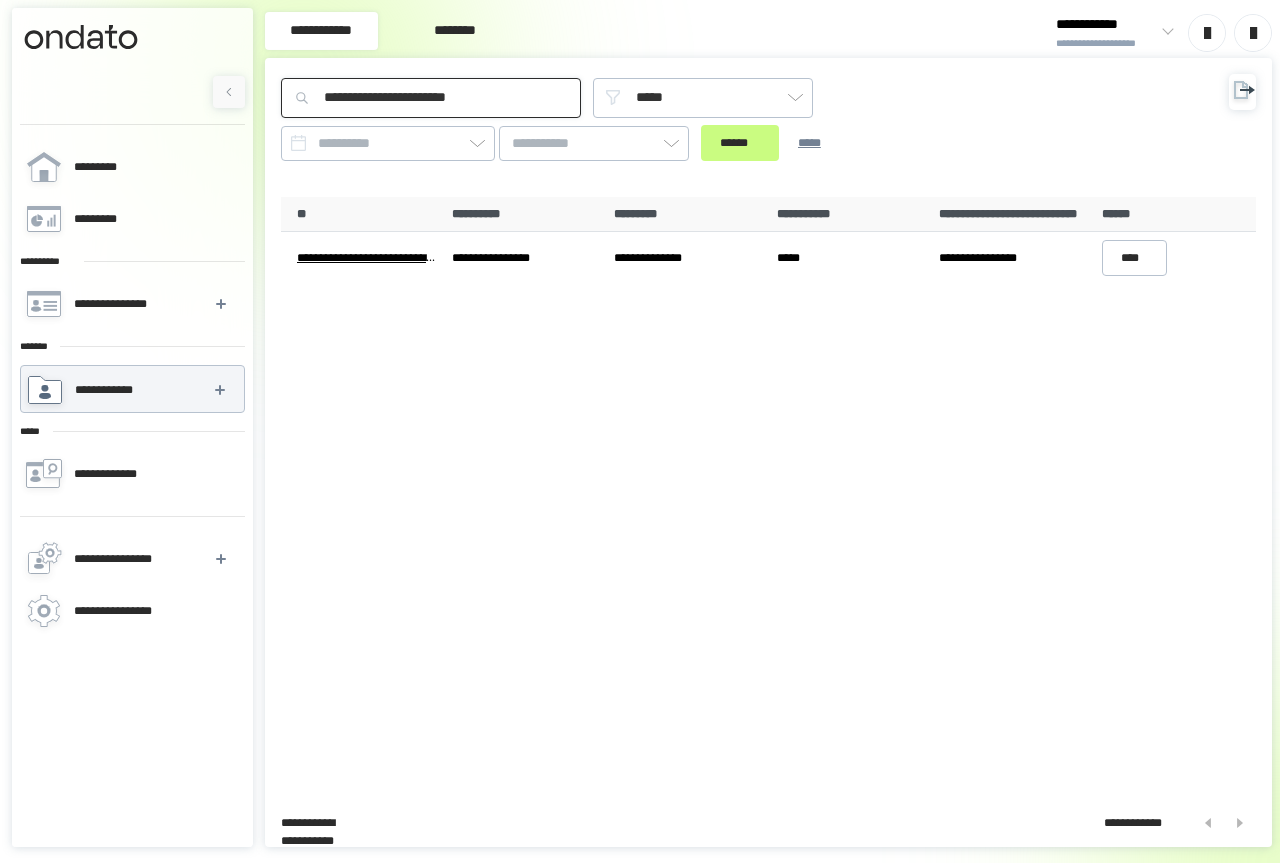 click on "**********" at bounding box center (431, 98) 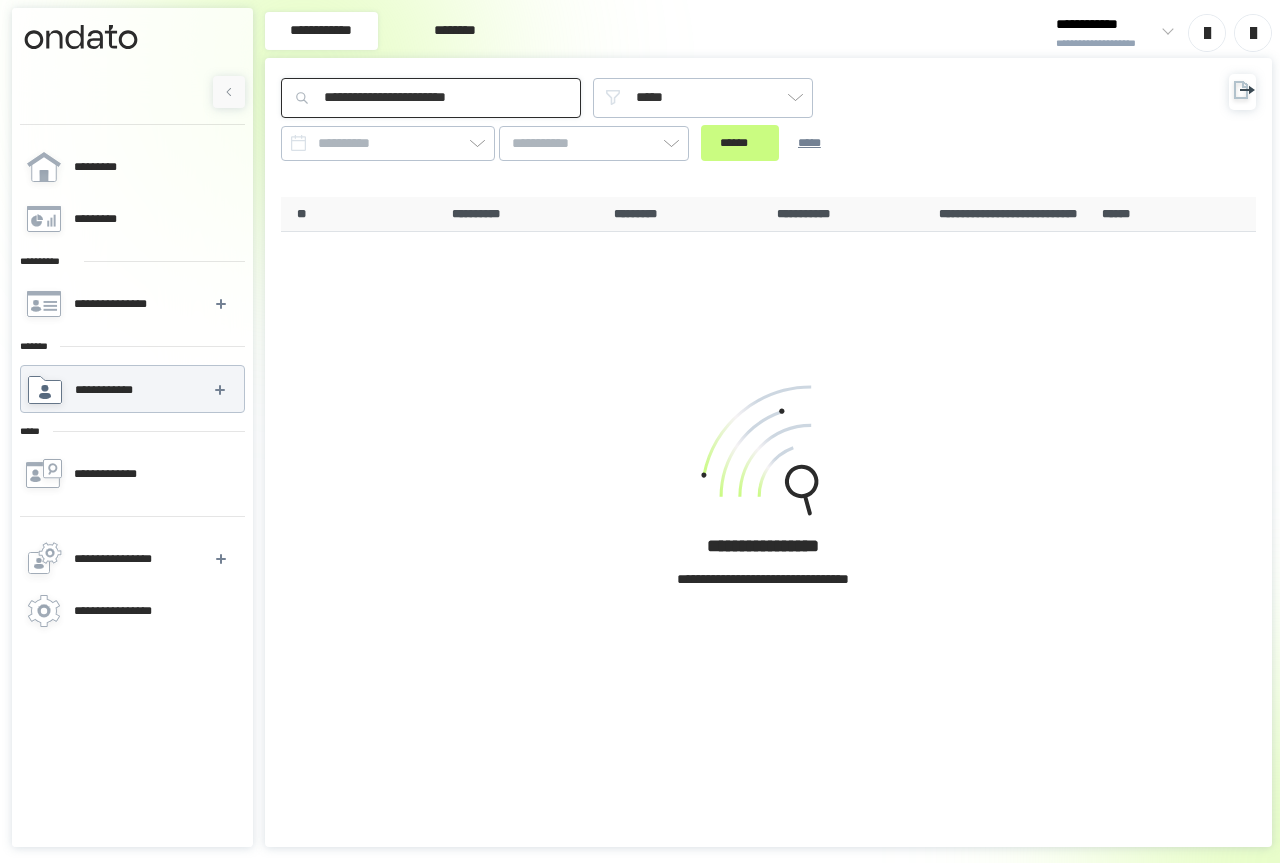 click on "**********" at bounding box center (431, 98) 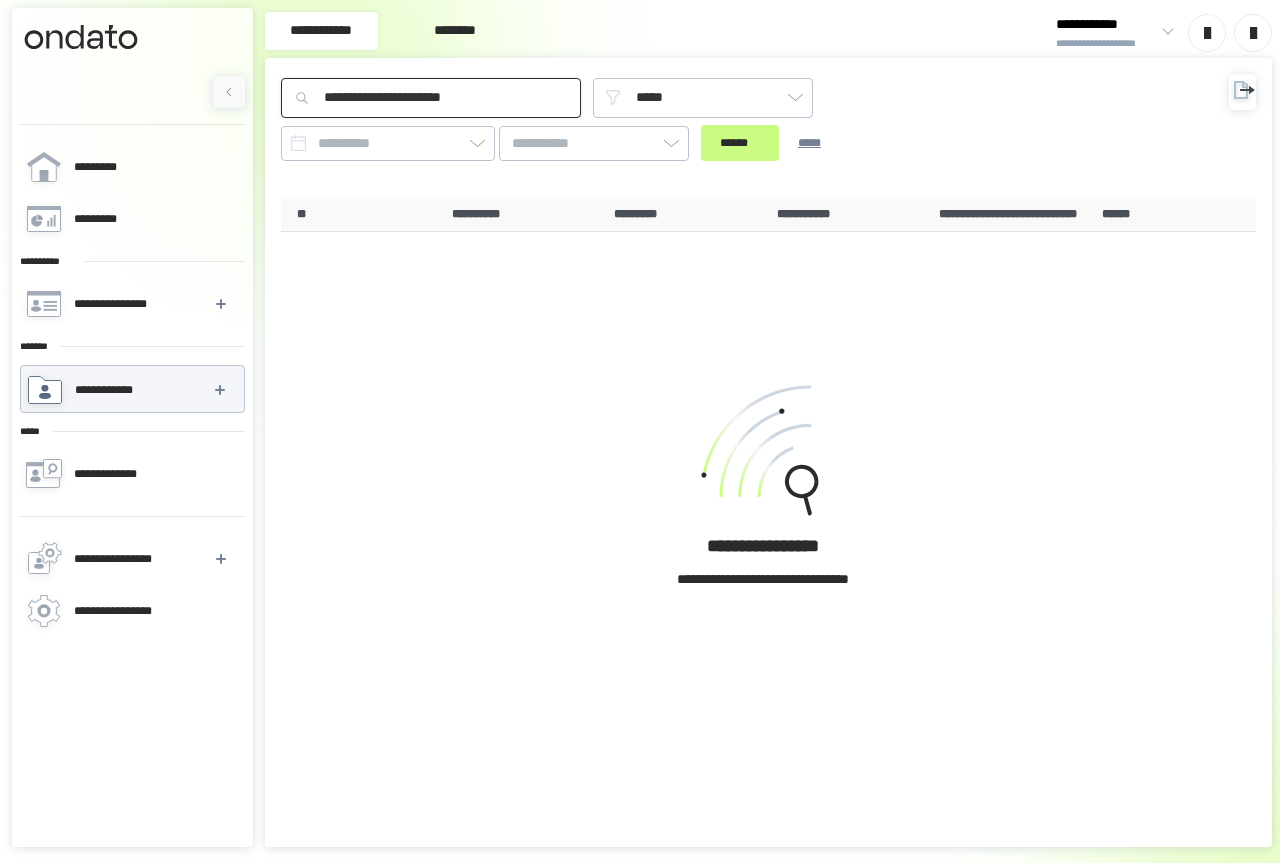 click on "******" at bounding box center (740, 143) 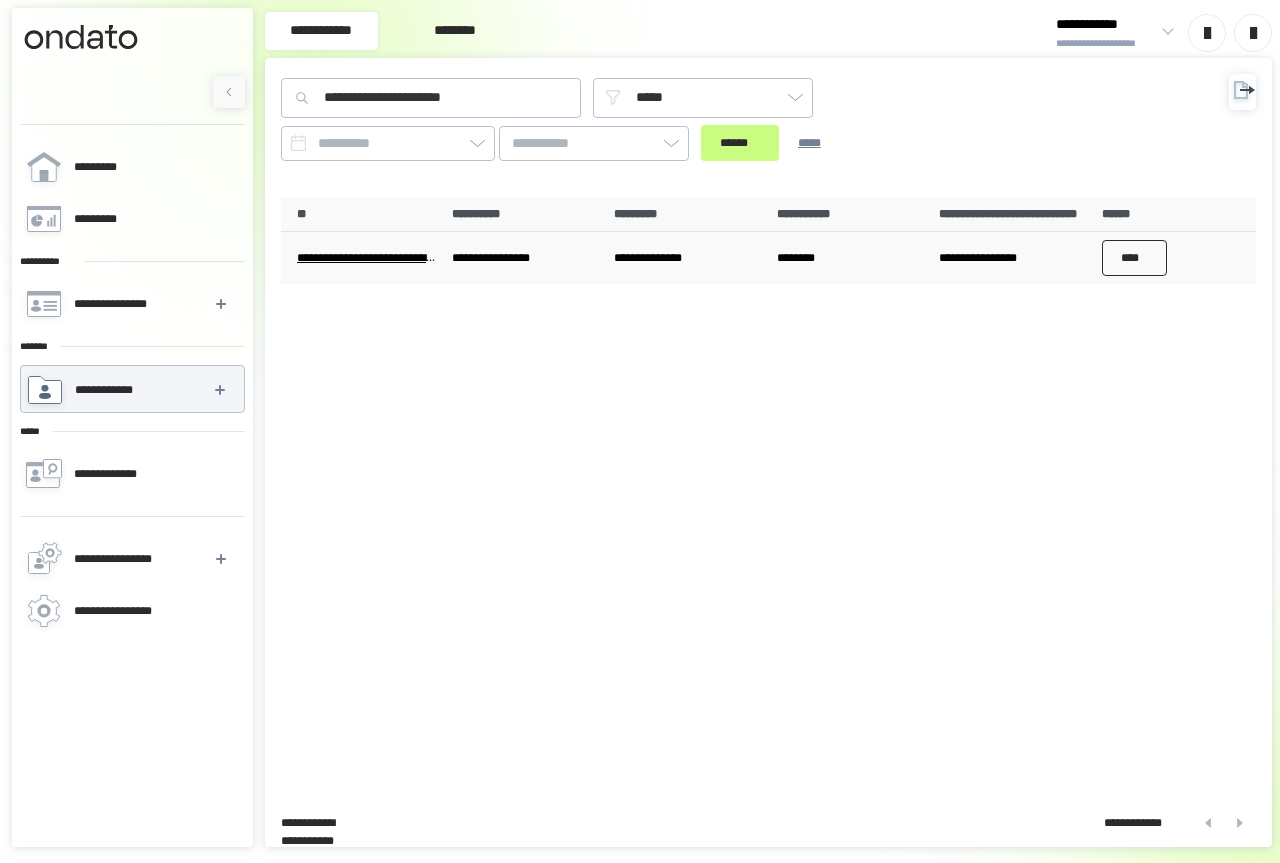 click on "****" at bounding box center (1135, 258) 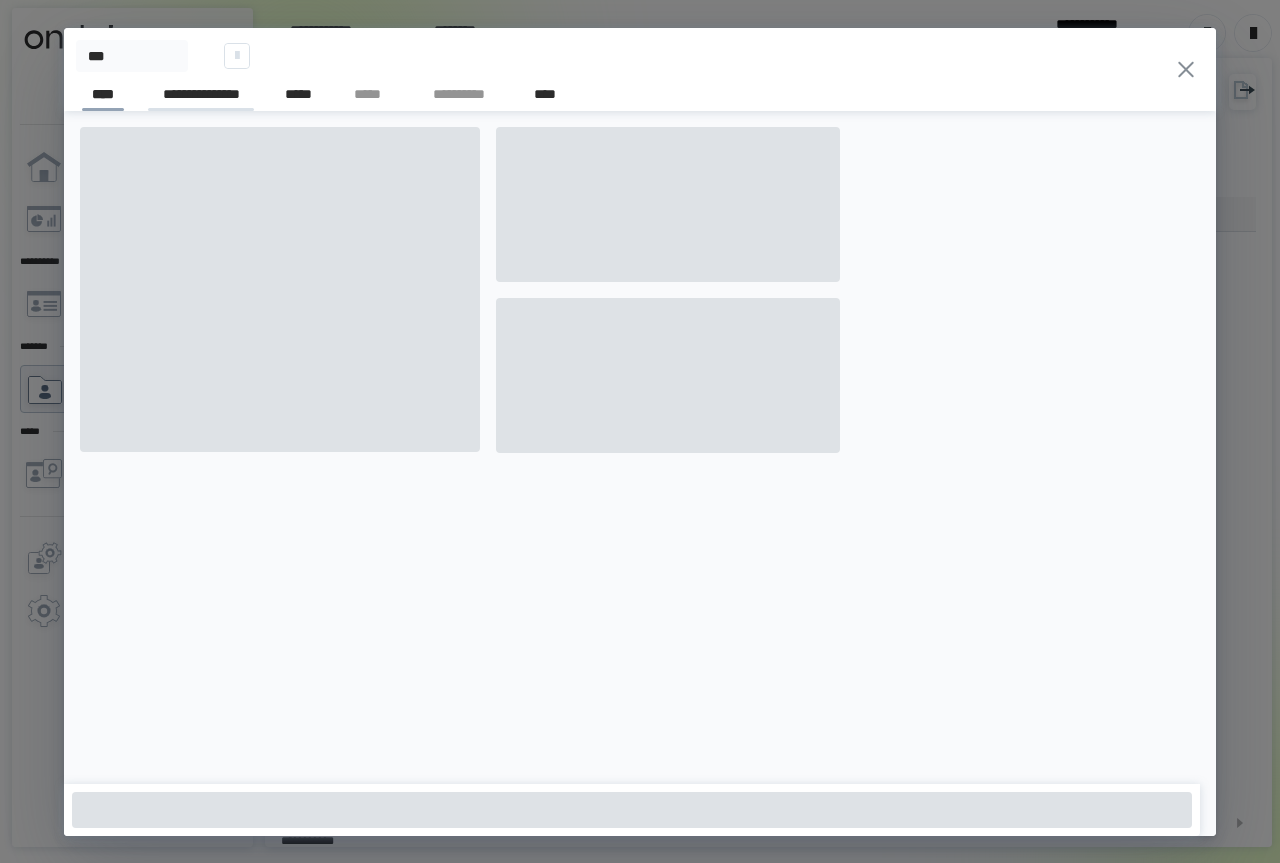 click on "**********" at bounding box center [201, 97] 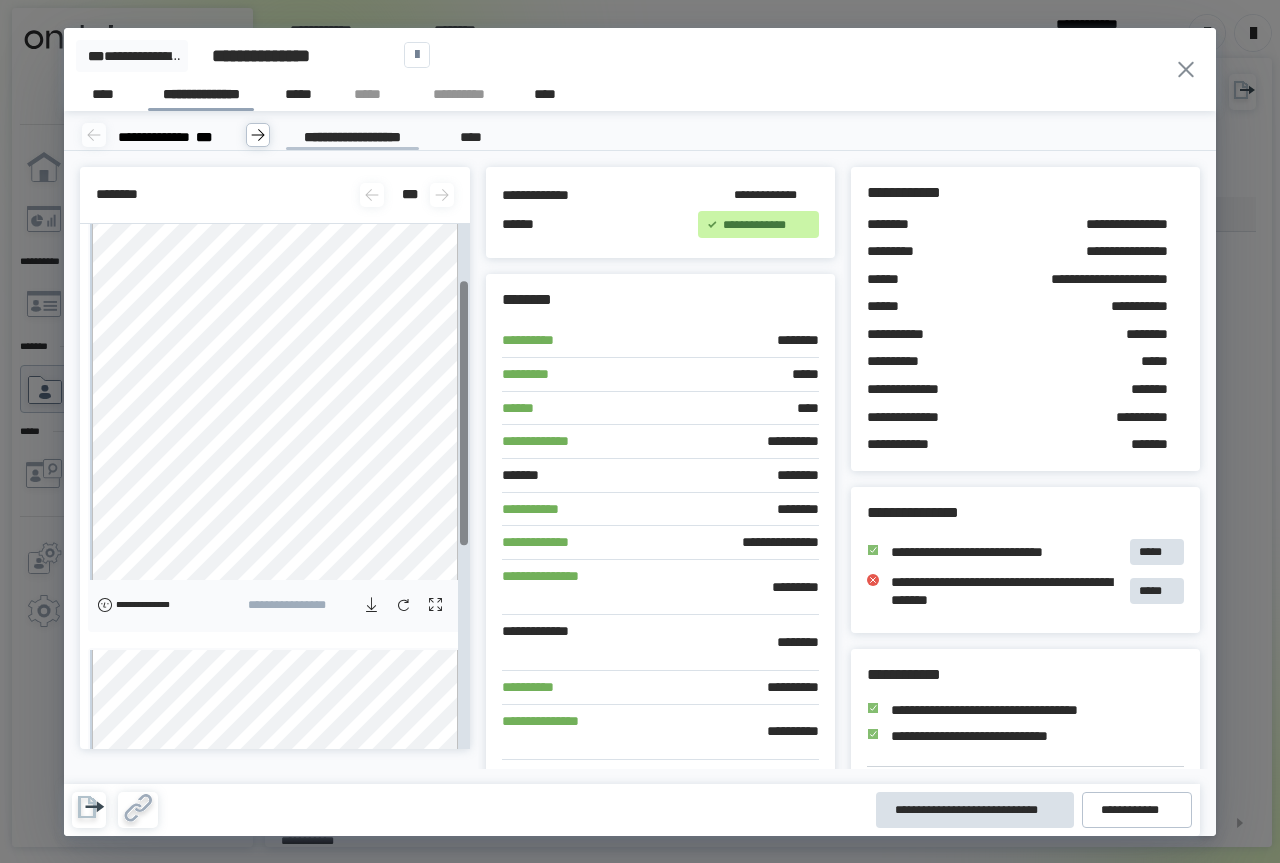 scroll, scrollTop: 410, scrollLeft: 0, axis: vertical 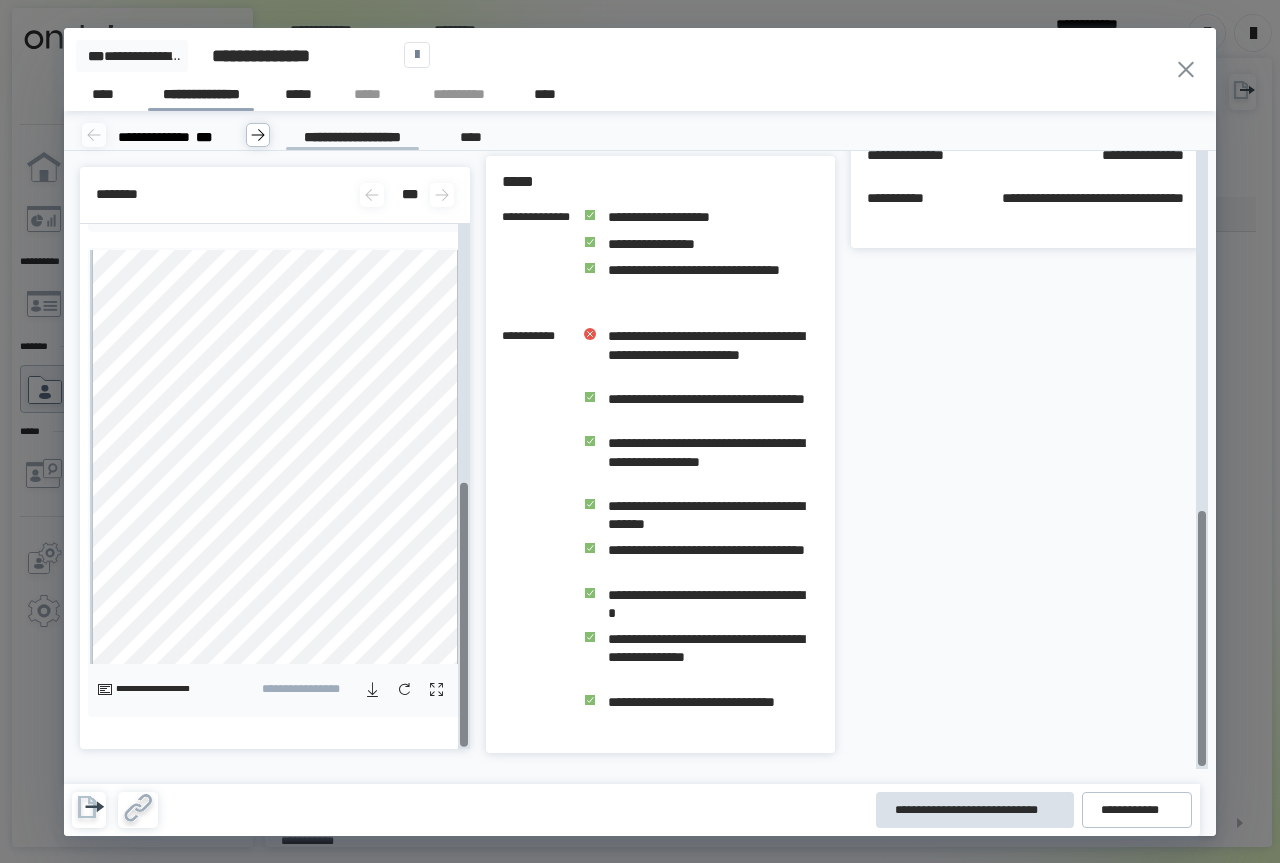 click 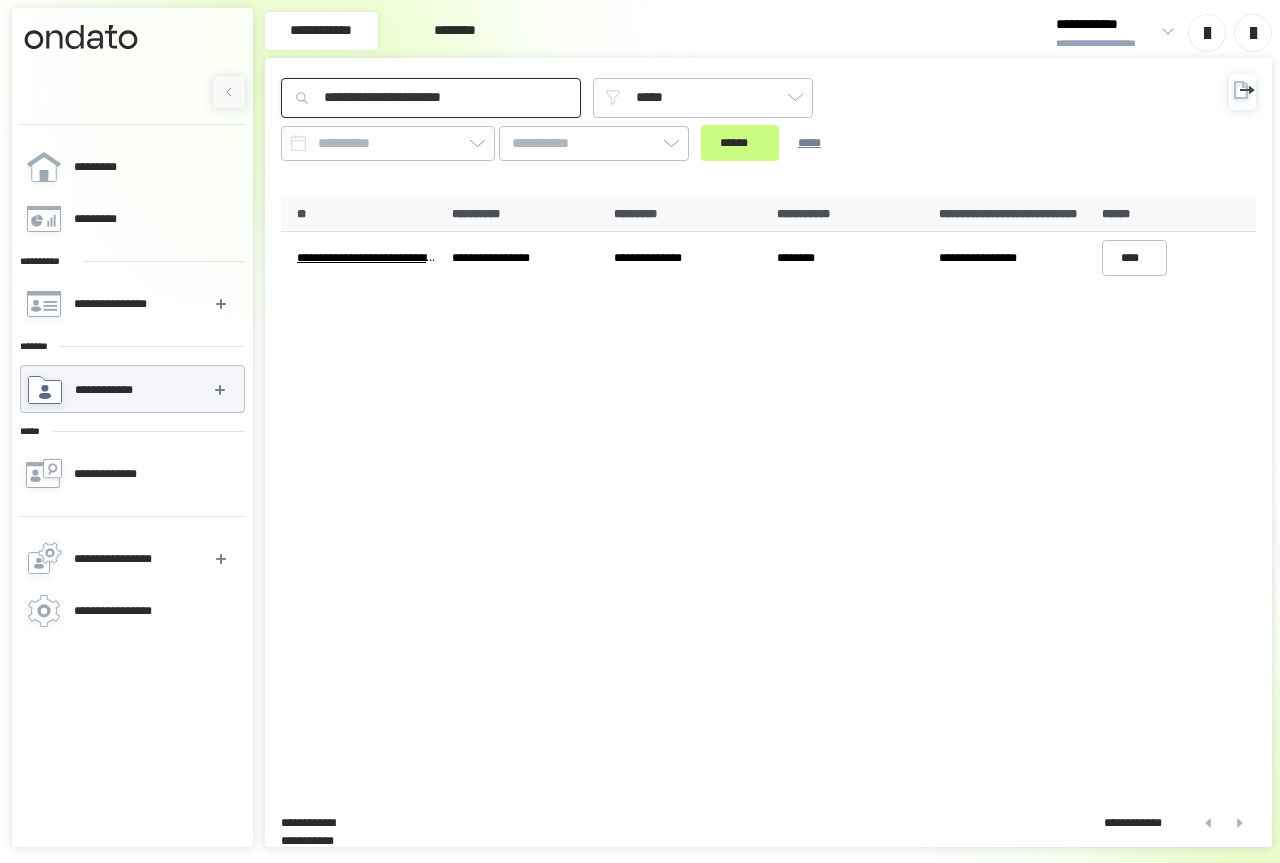 click on "**********" at bounding box center [431, 98] 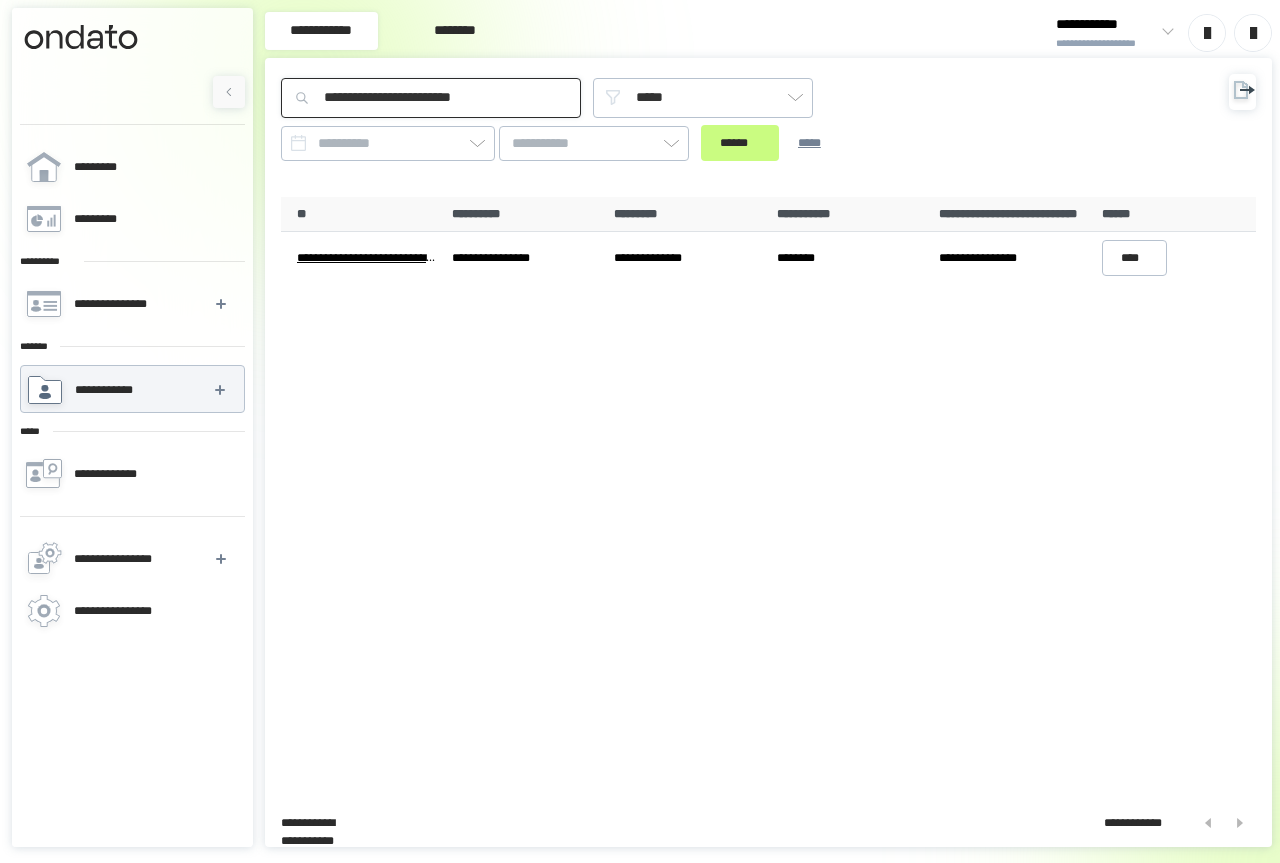 click on "**********" at bounding box center [431, 98] 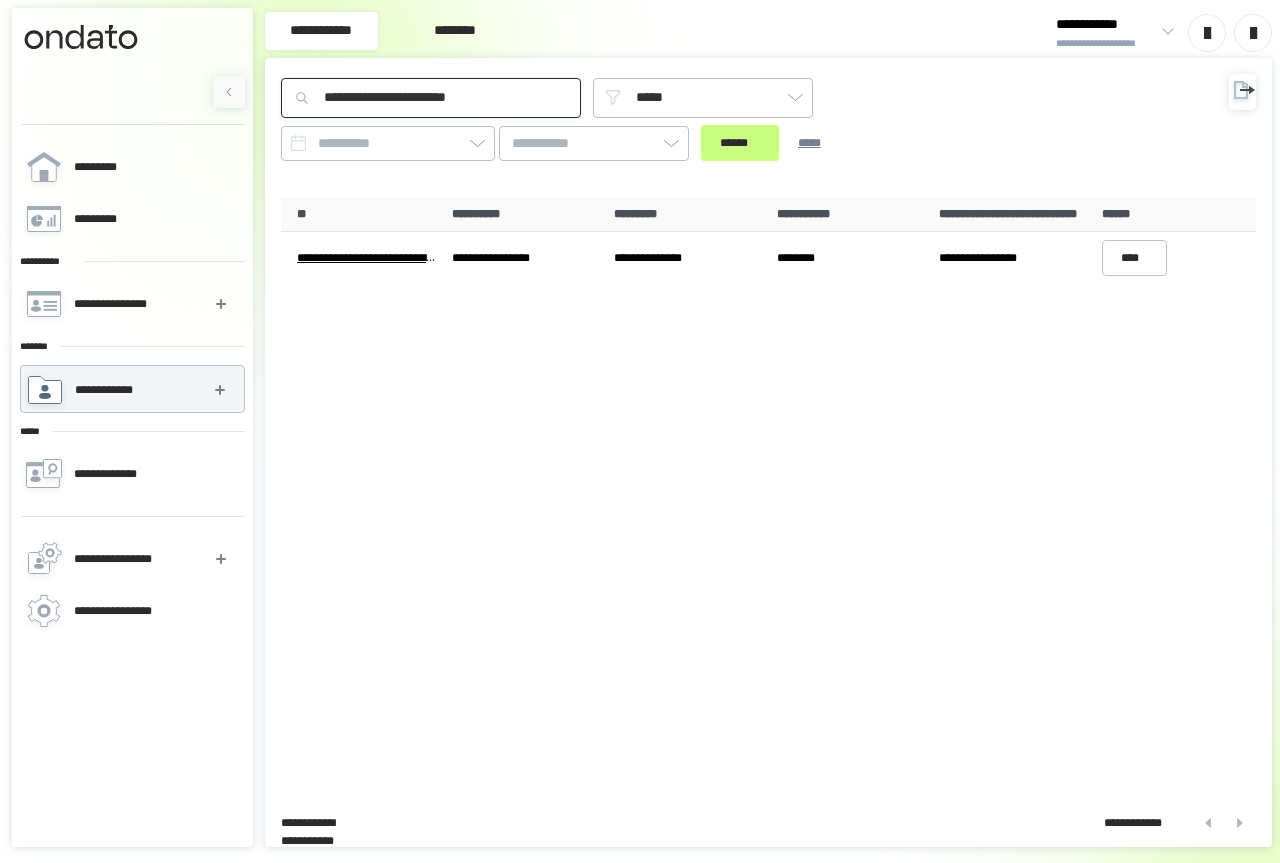 click on "**********" at bounding box center (431, 98) 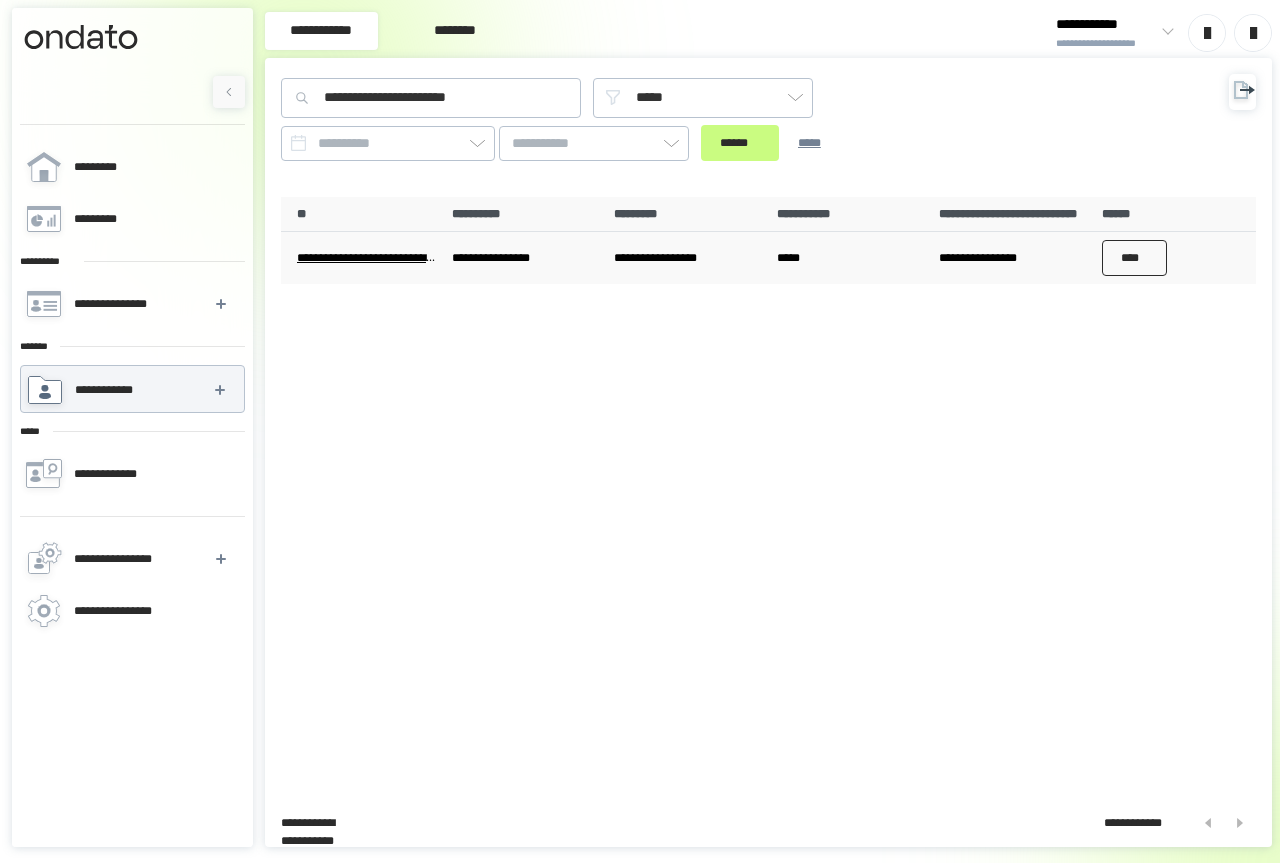 click on "****" at bounding box center [1135, 258] 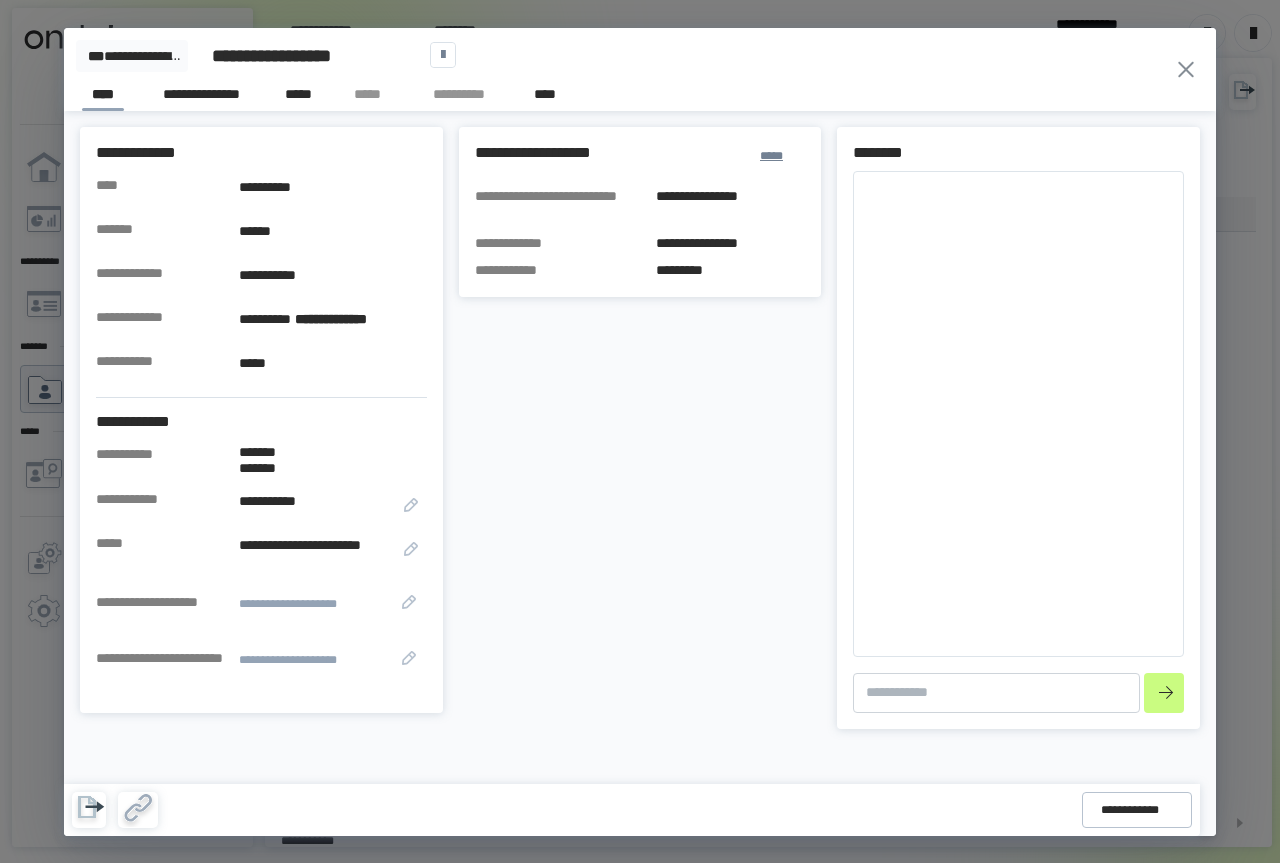 type on "*" 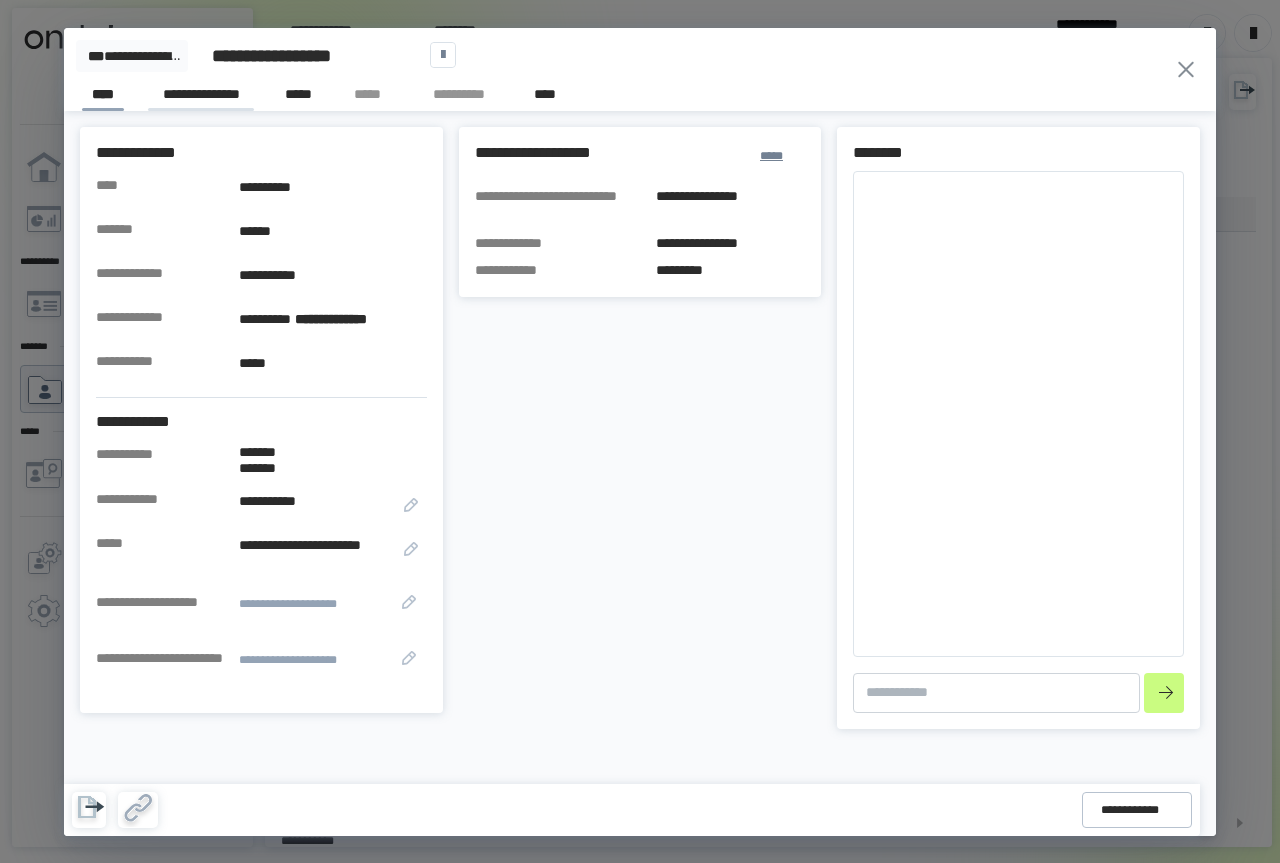 click on "**********" at bounding box center (201, 97) 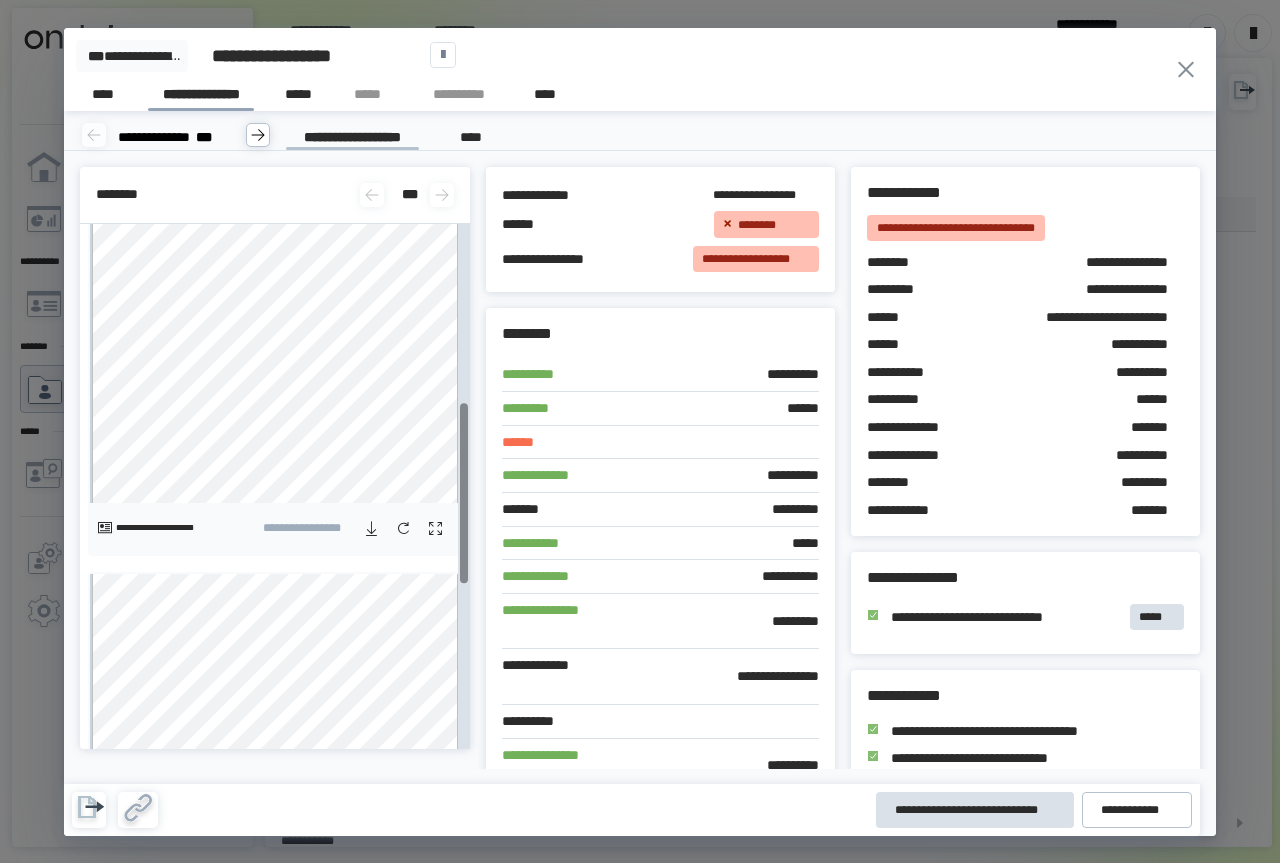 scroll, scrollTop: 500, scrollLeft: 0, axis: vertical 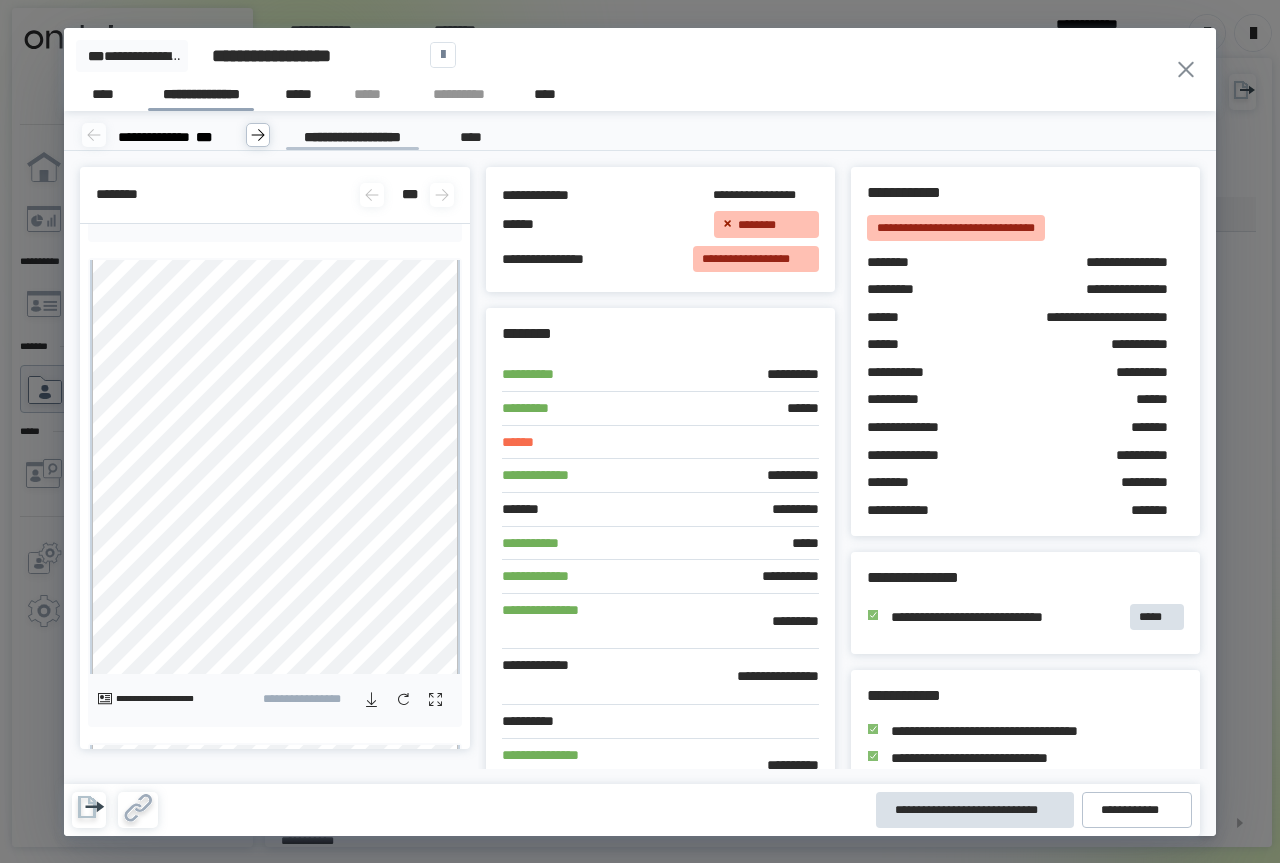 click 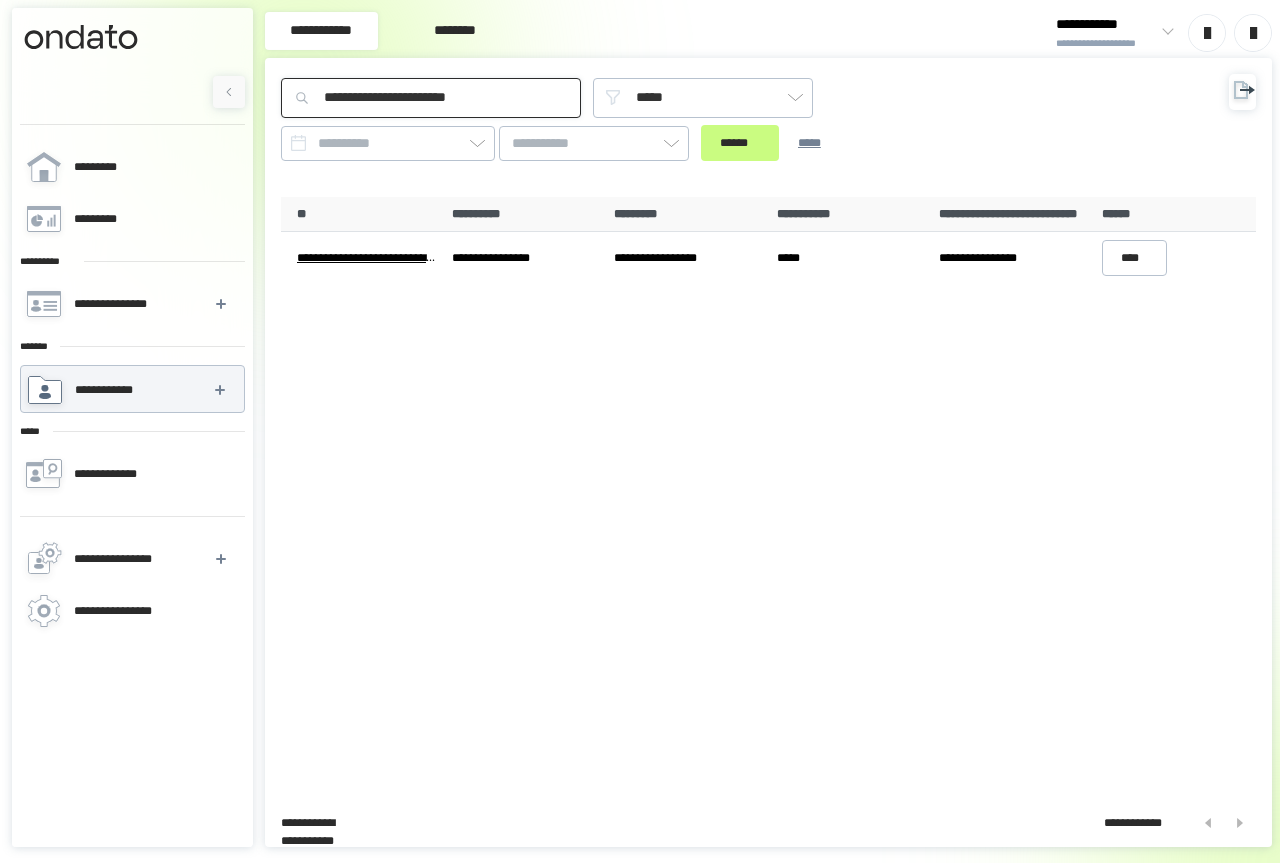 click on "**********" at bounding box center (431, 98) 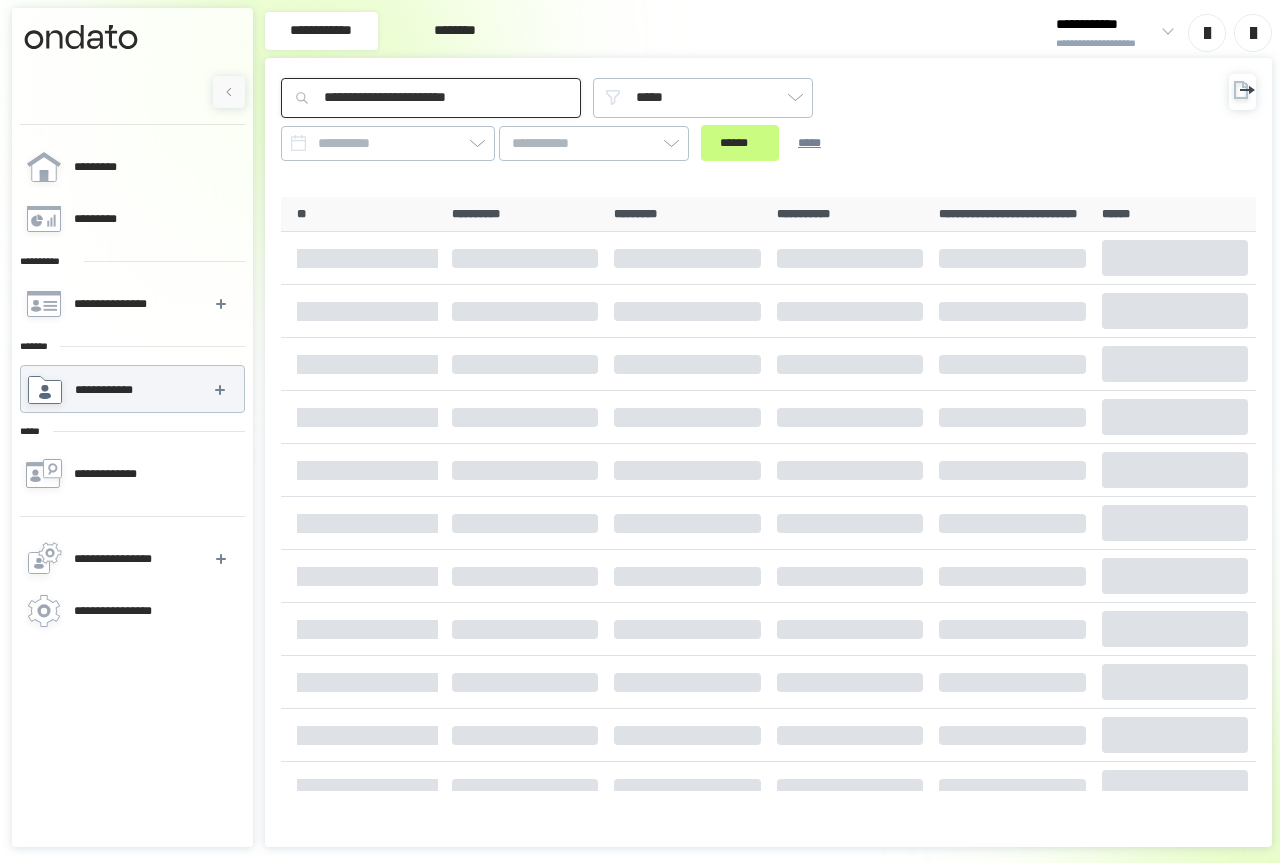 click on "**********" at bounding box center (431, 98) 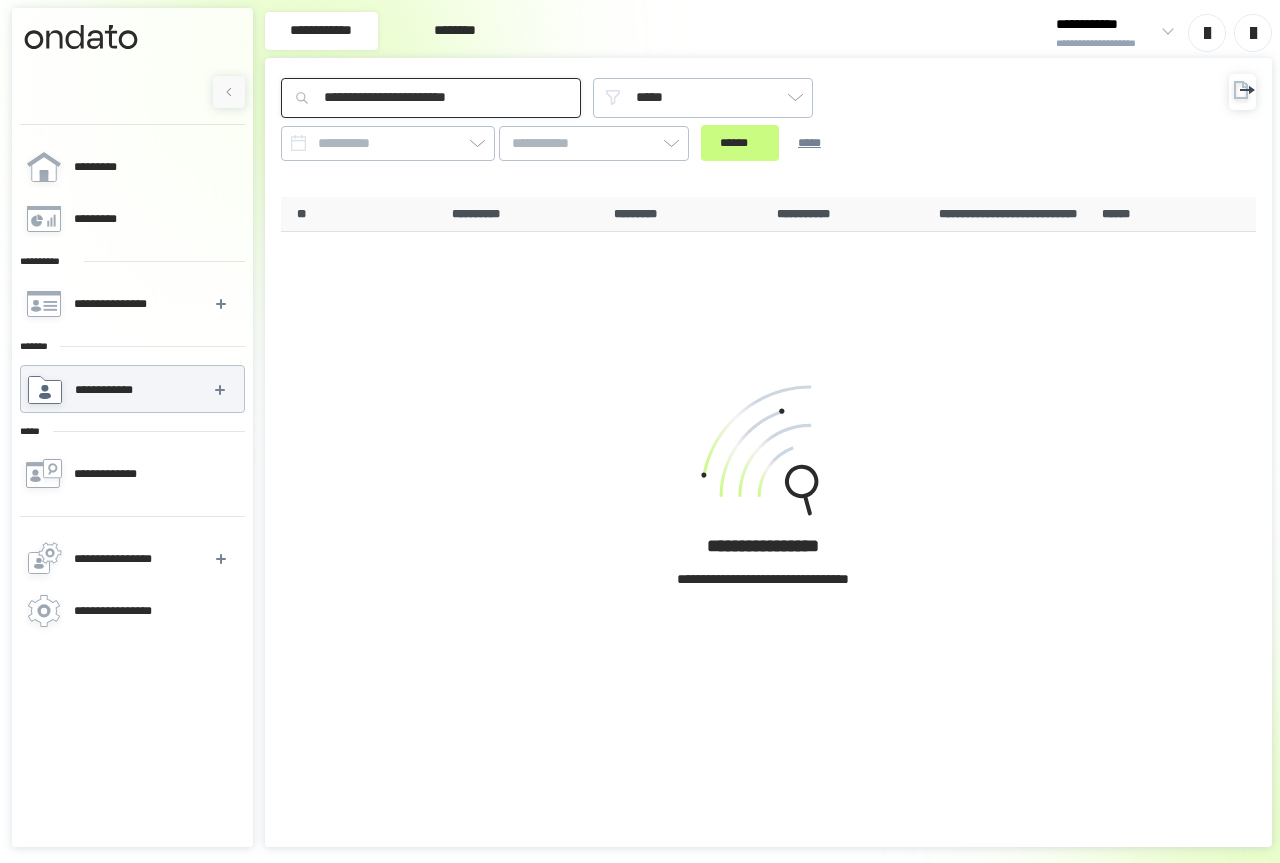click on "**********" at bounding box center (431, 98) 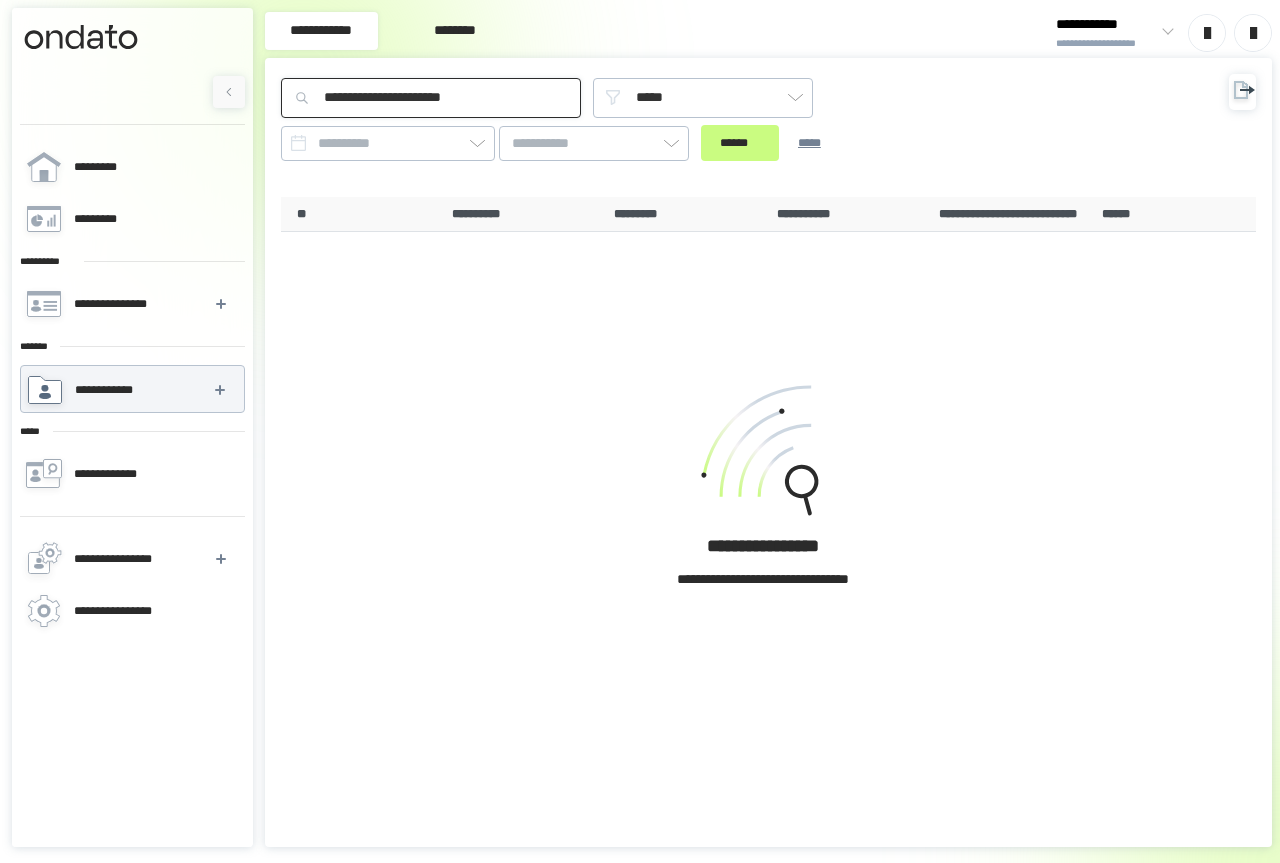click on "******" at bounding box center (740, 143) 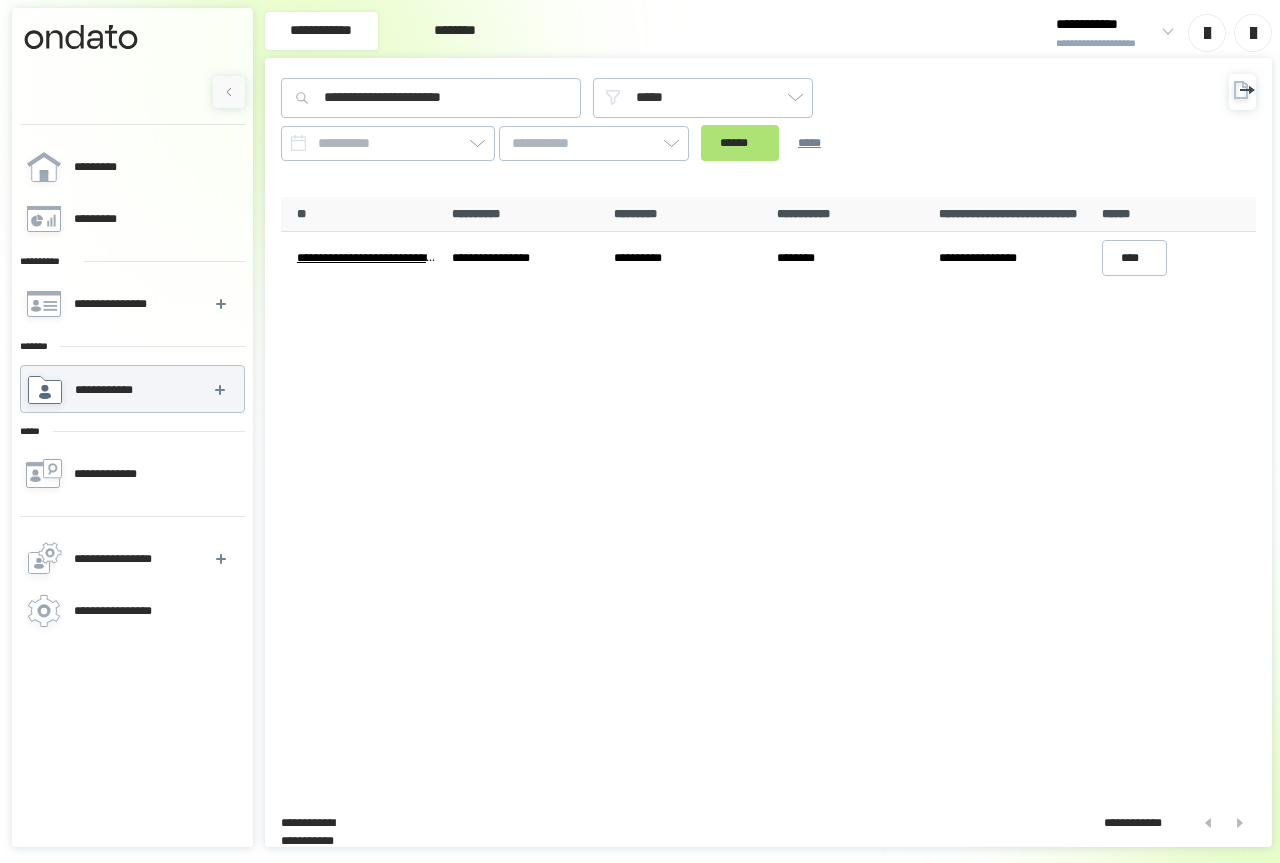click on "******" at bounding box center (740, 143) 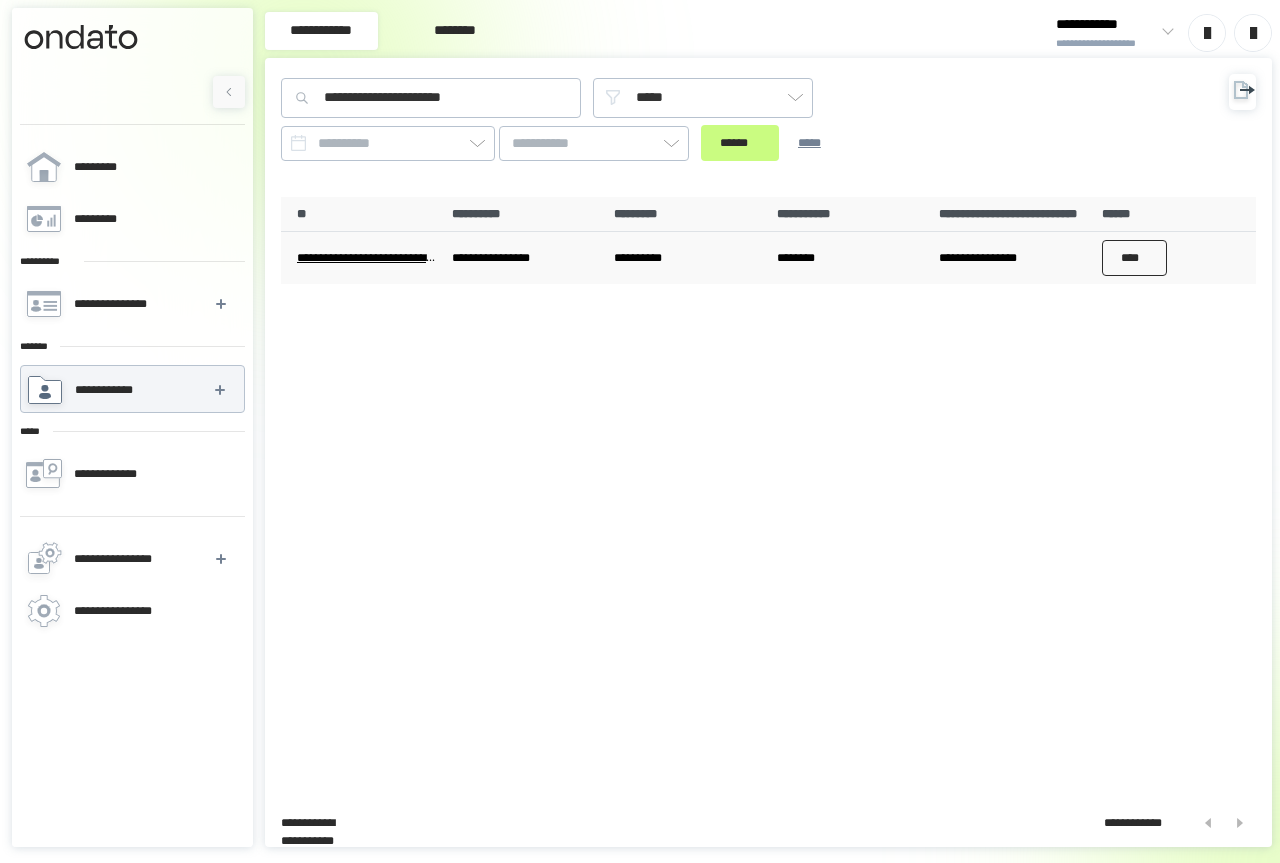 click on "****" at bounding box center (1135, 258) 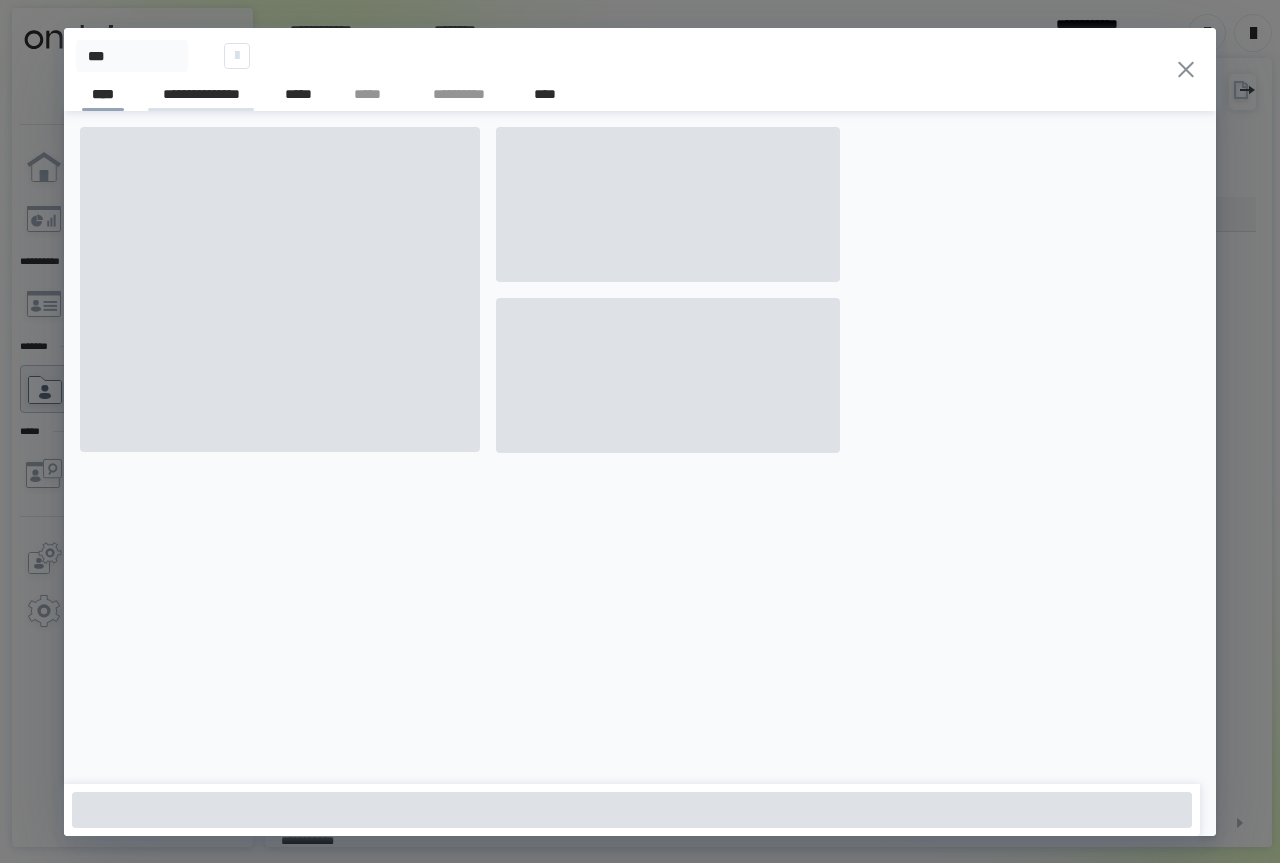 click on "**********" at bounding box center (201, 97) 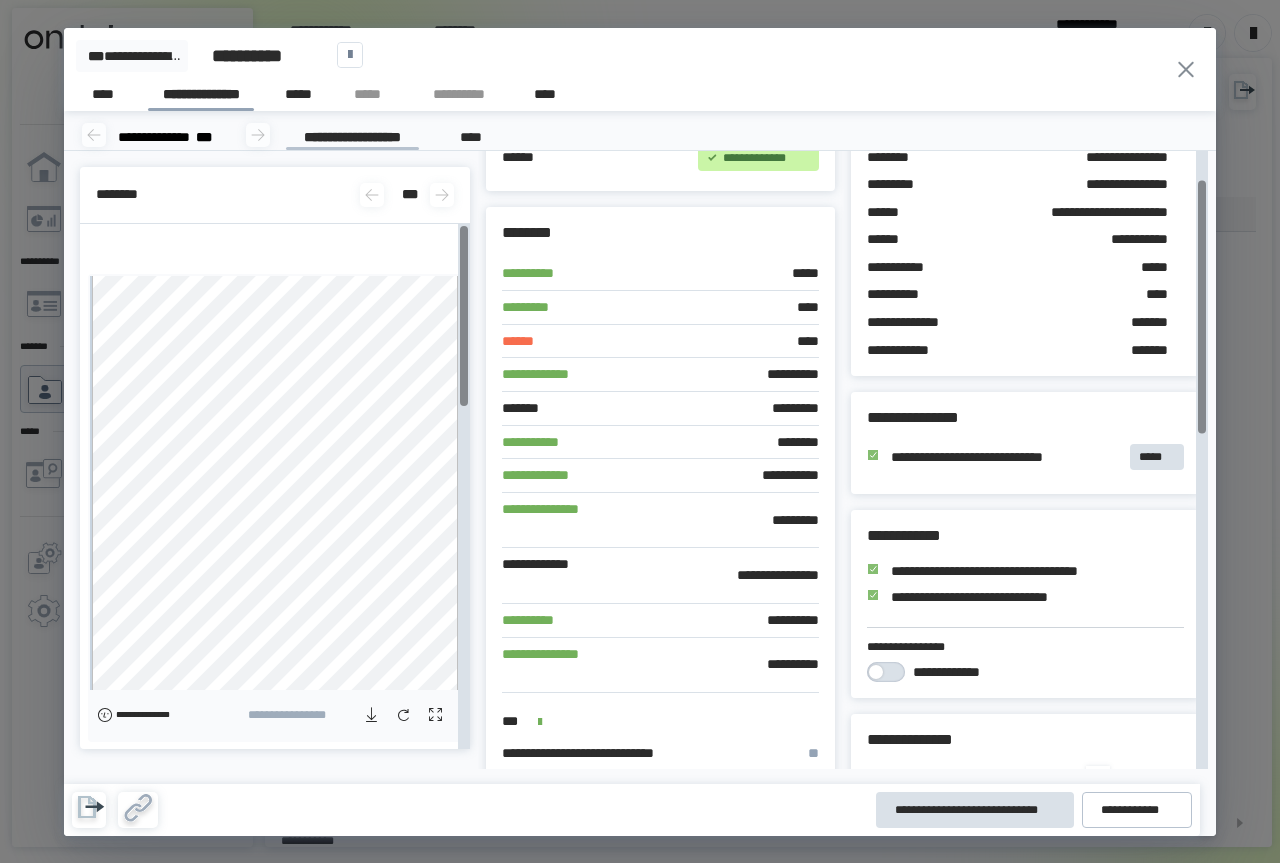 scroll, scrollTop: 100, scrollLeft: 0, axis: vertical 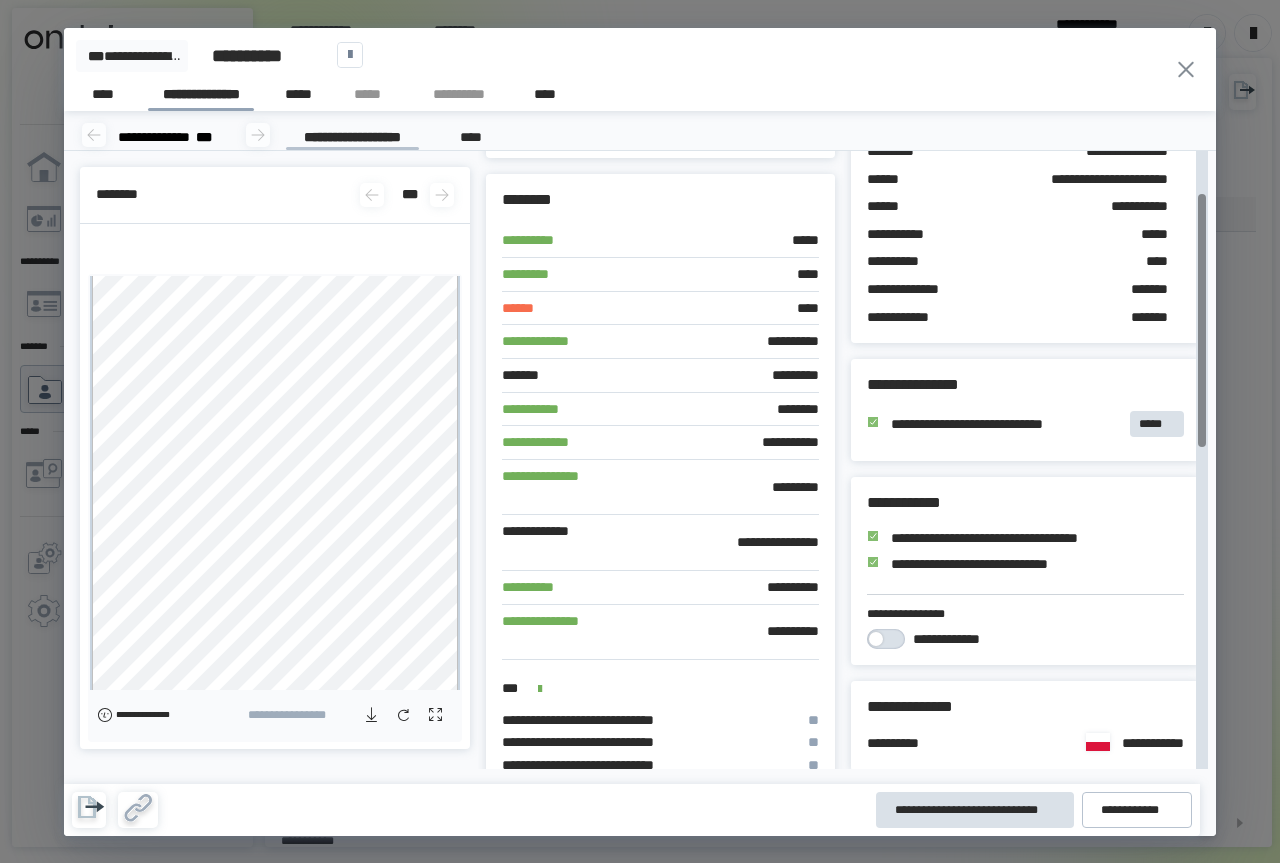 click on "**********" at bounding box center [640, 69] 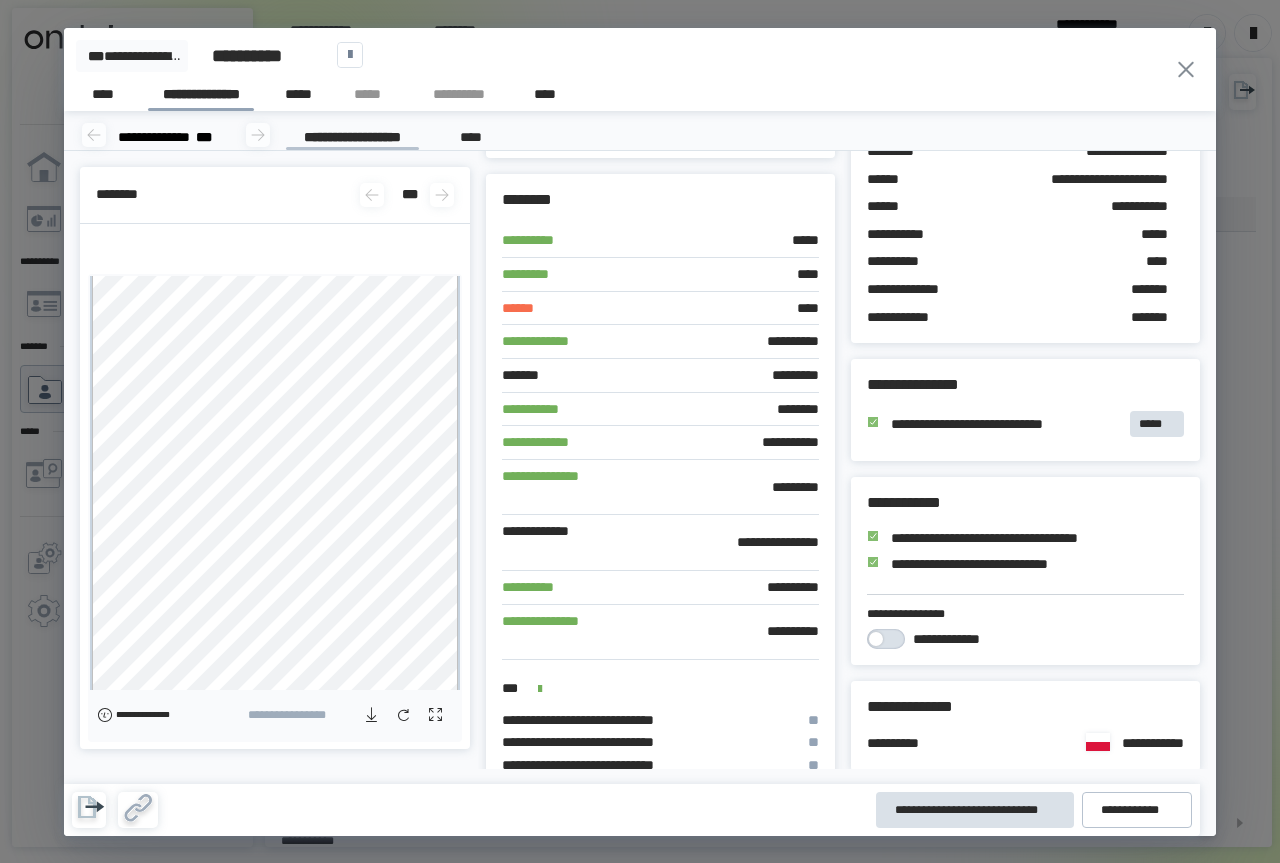 click at bounding box center [1186, 69] 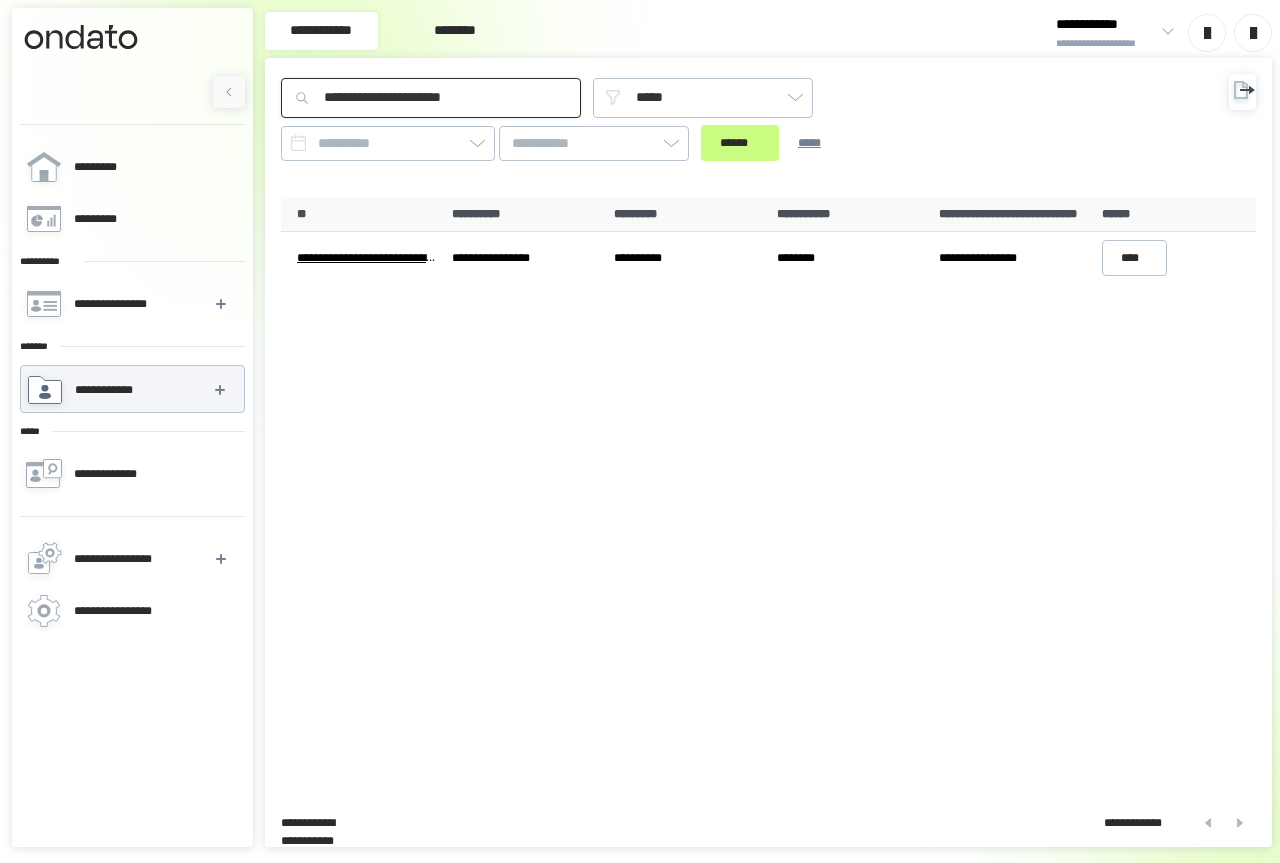 click on "**********" at bounding box center (431, 98) 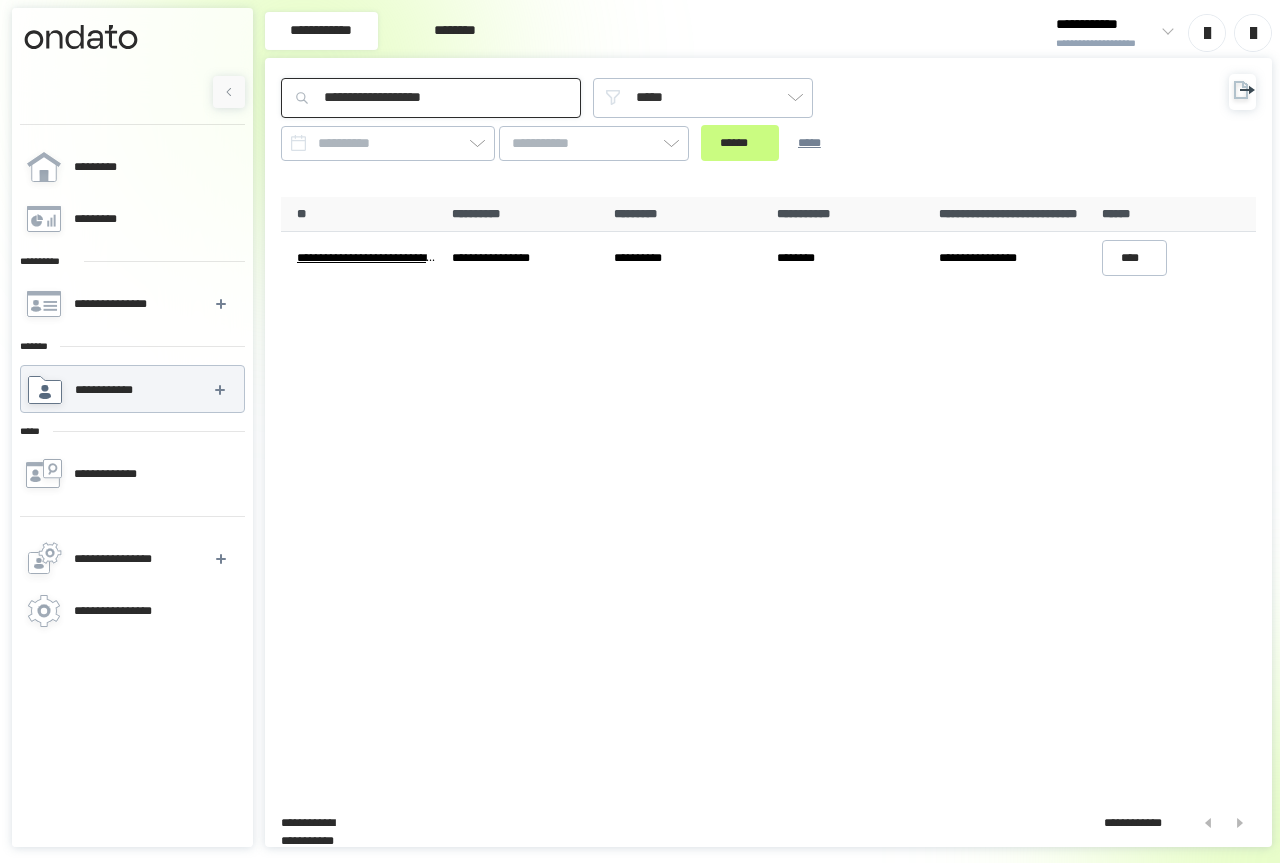 type on "**********" 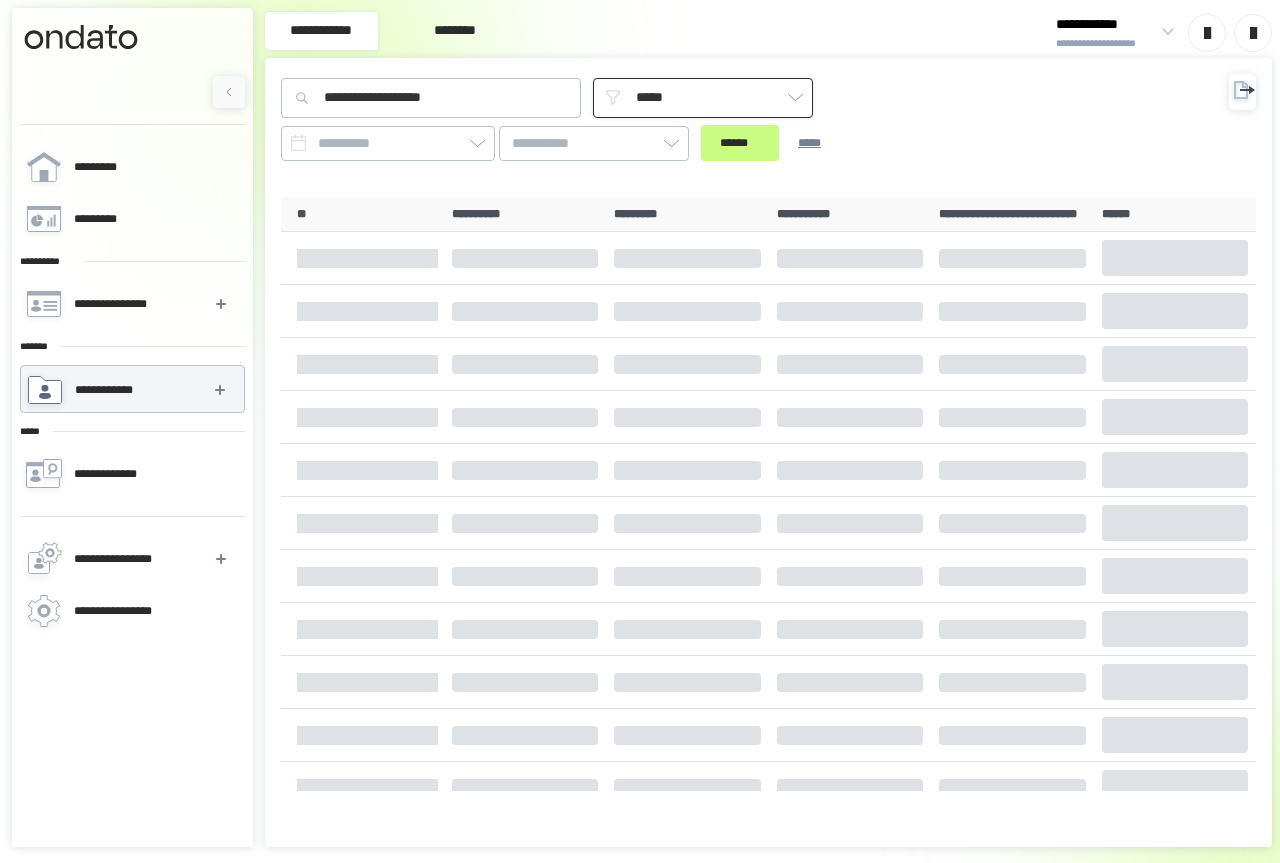 click on "*****" at bounding box center (703, 98) 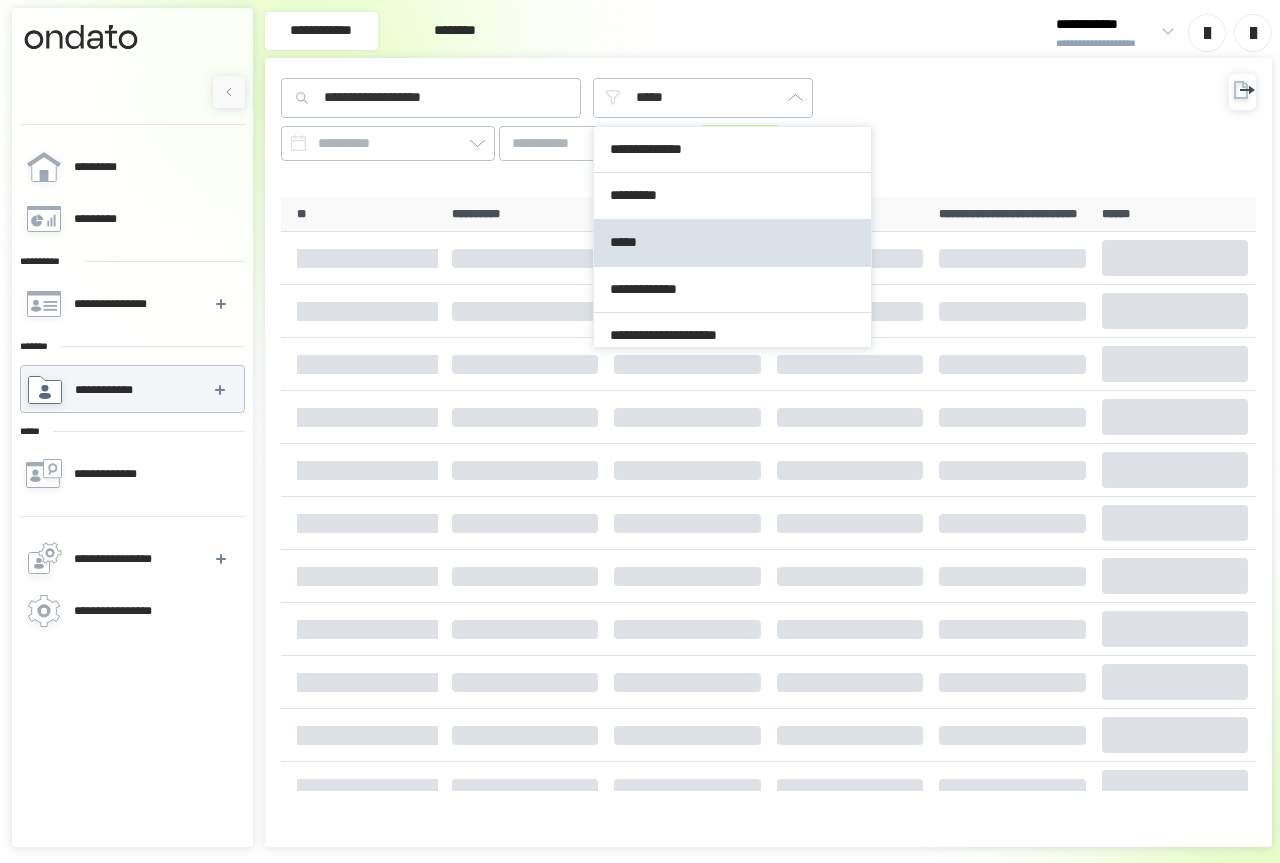 click on "**********" at bounding box center [768, 33] 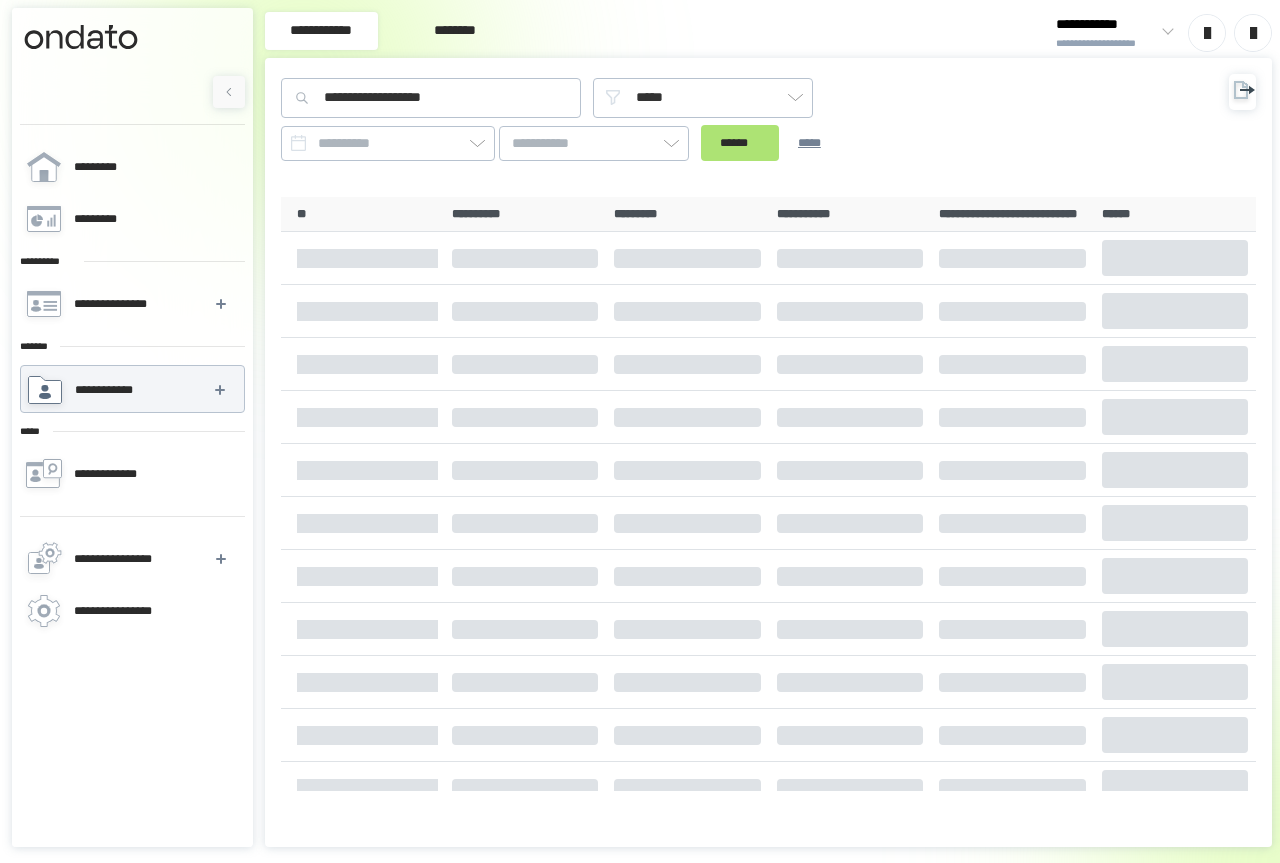click on "******" at bounding box center (740, 143) 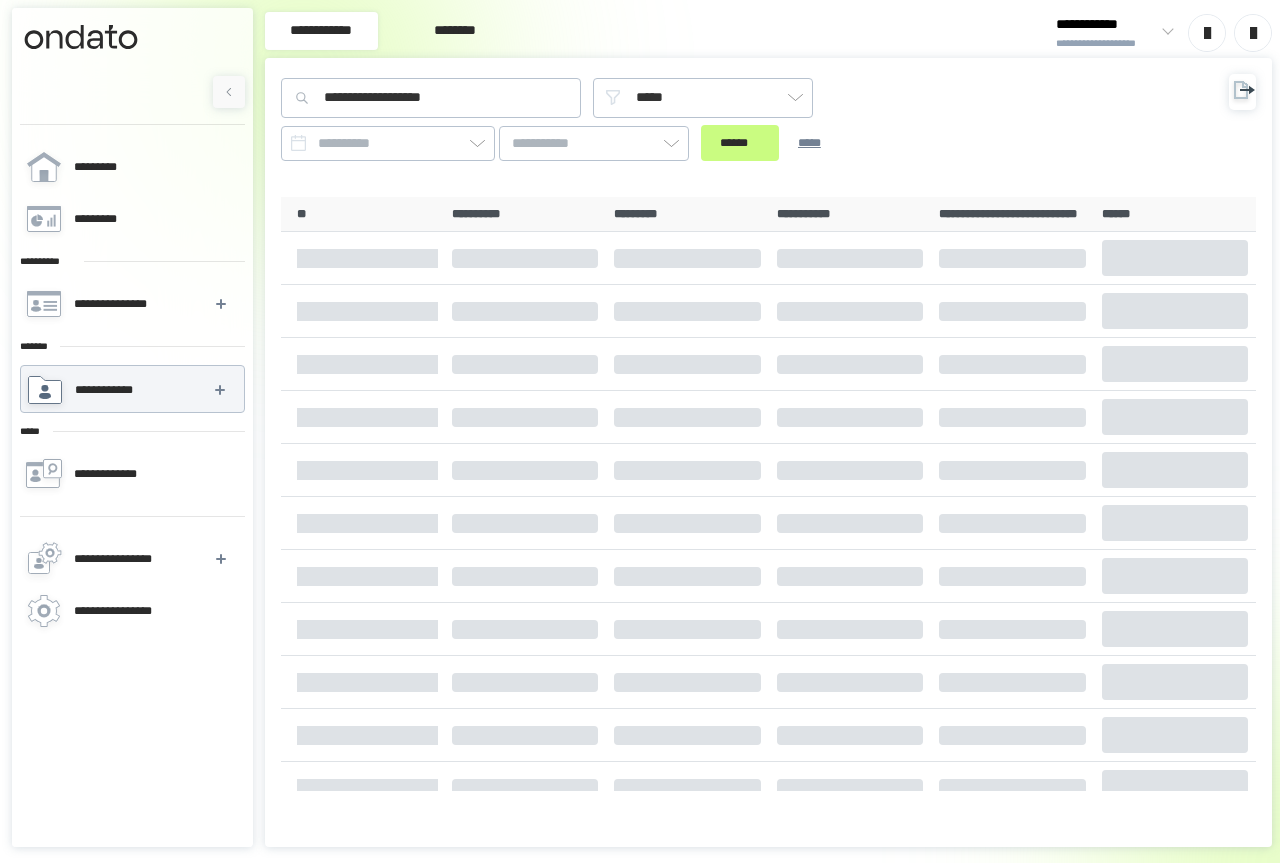 click on "**********" at bounding box center (727, 119) 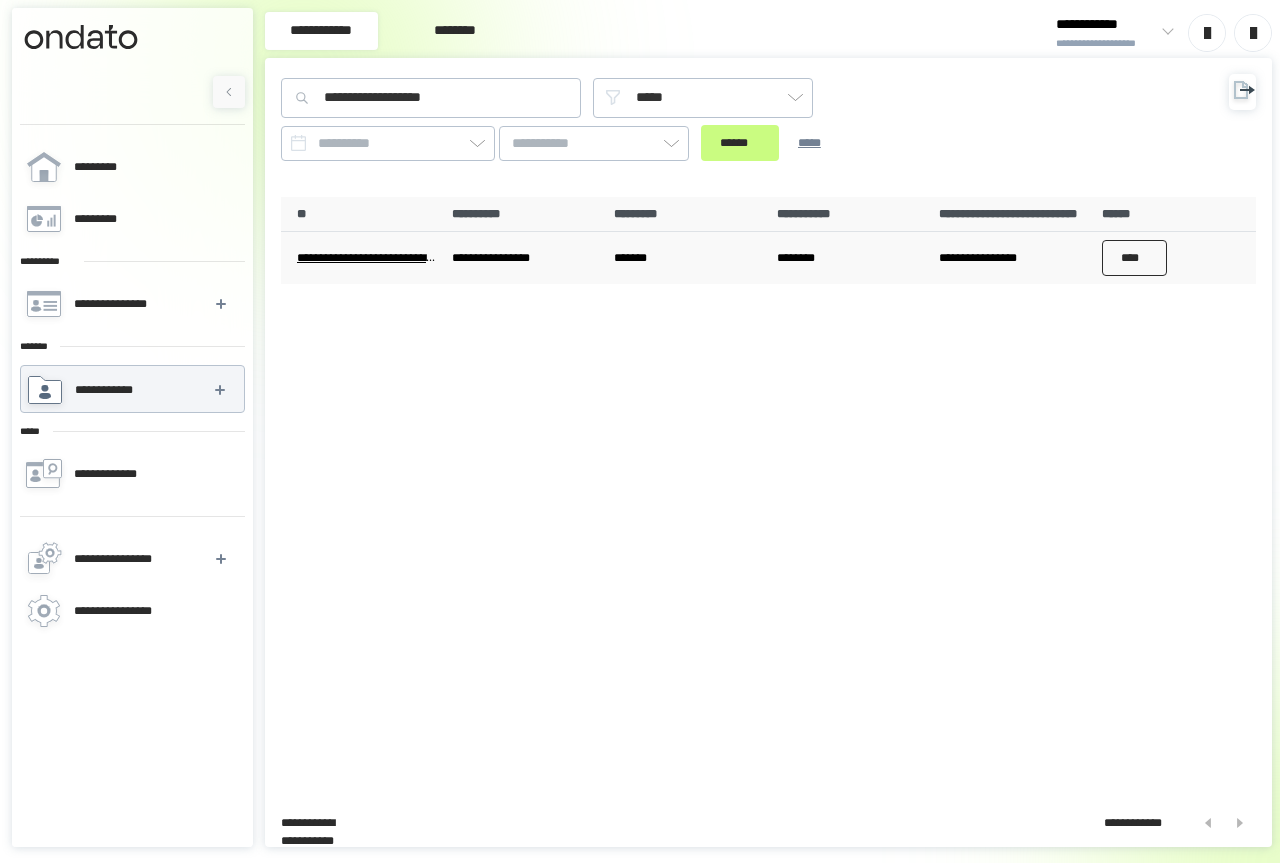 click on "****" at bounding box center (1135, 258) 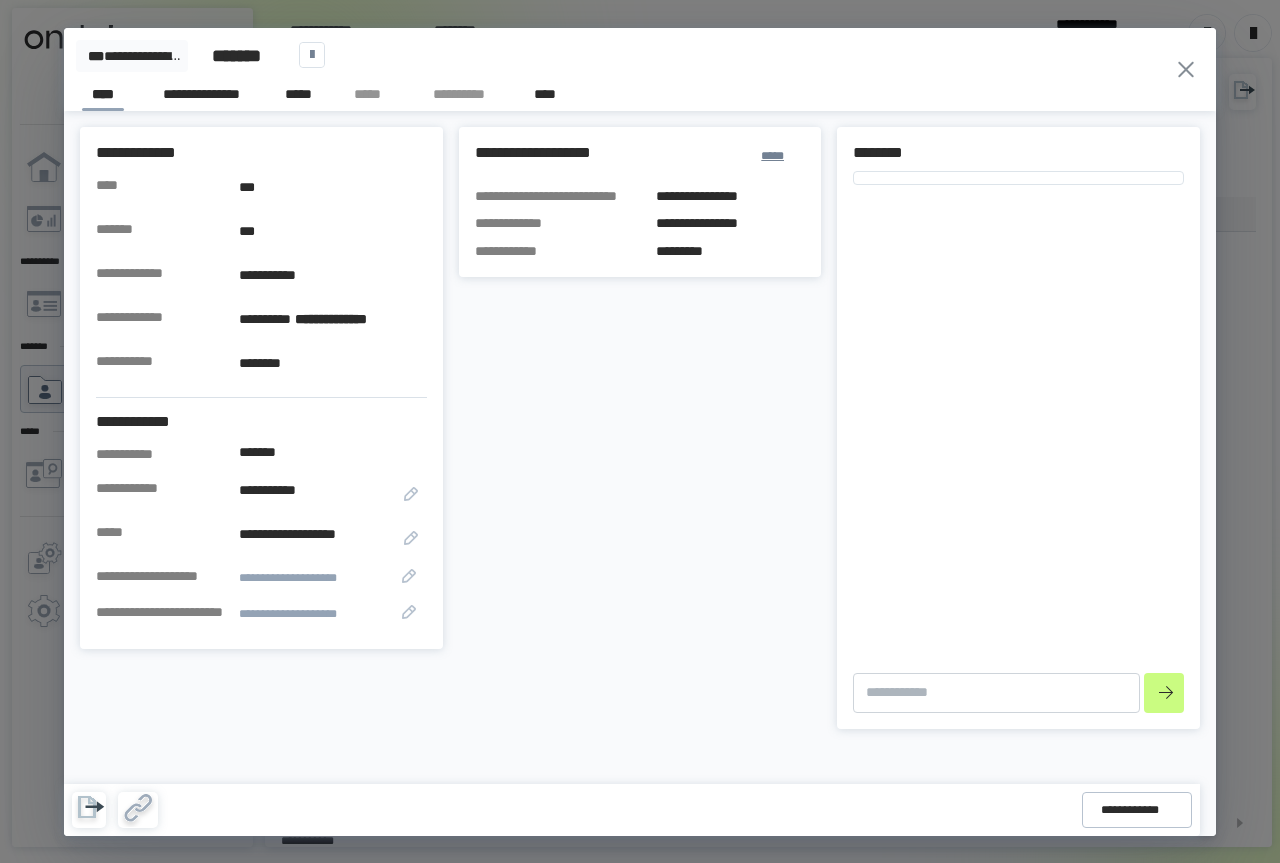 type on "*" 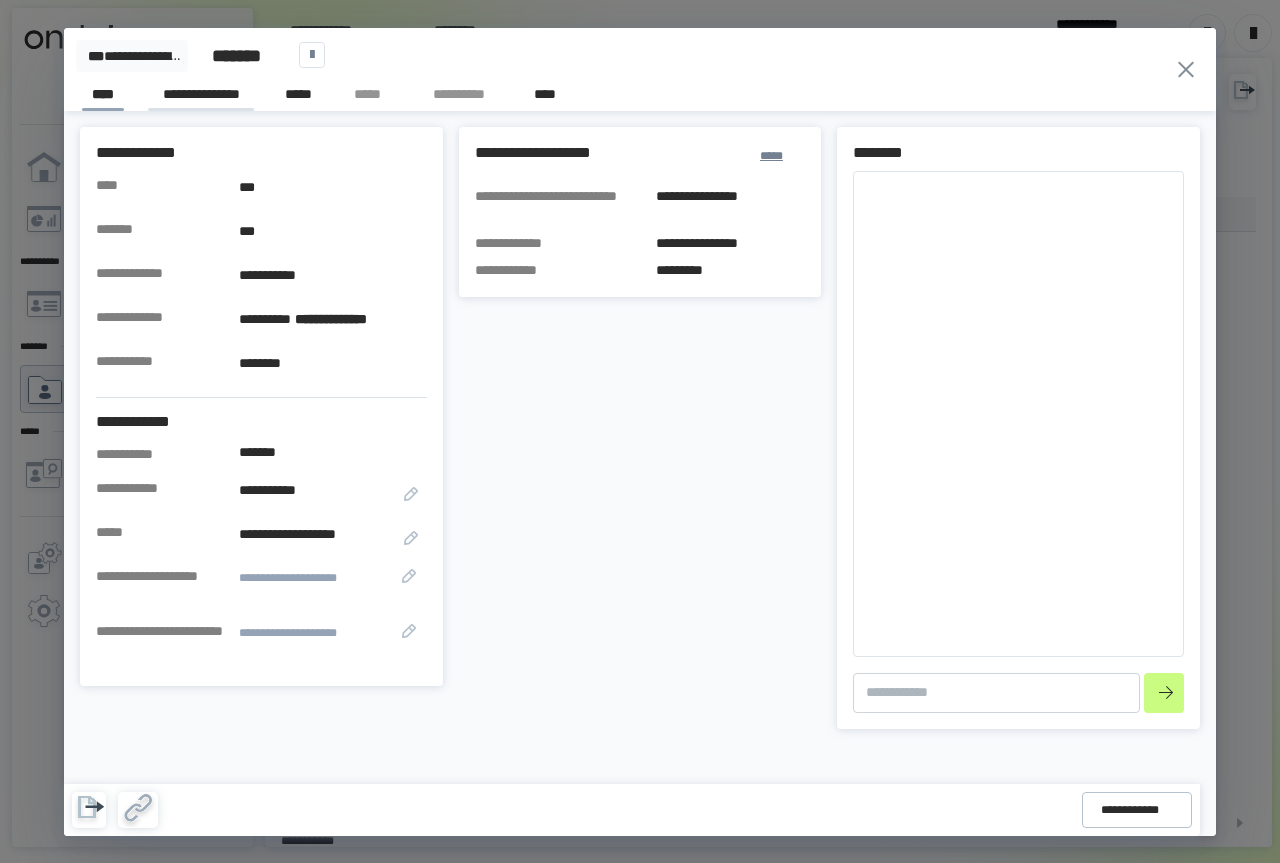 click on "**********" at bounding box center (201, 97) 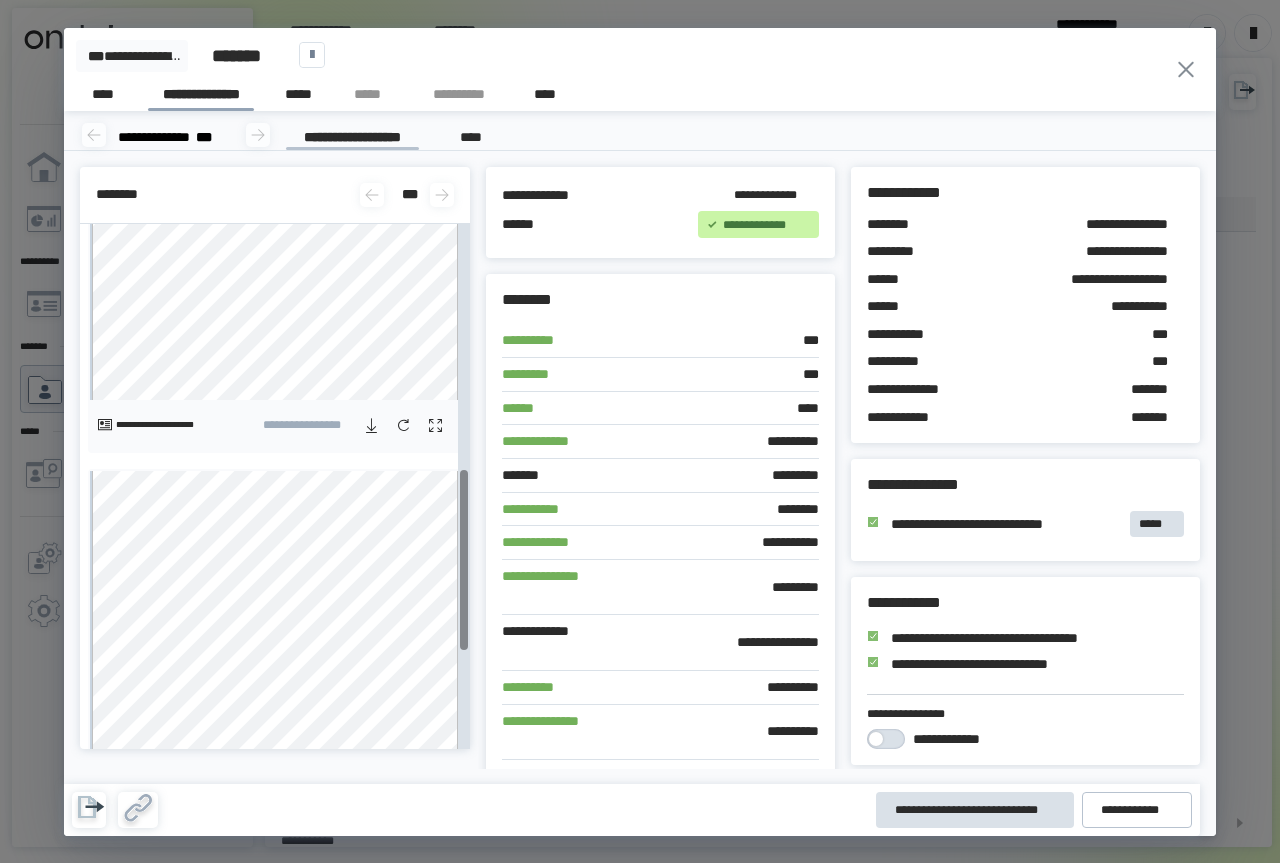 scroll, scrollTop: 594, scrollLeft: 0, axis: vertical 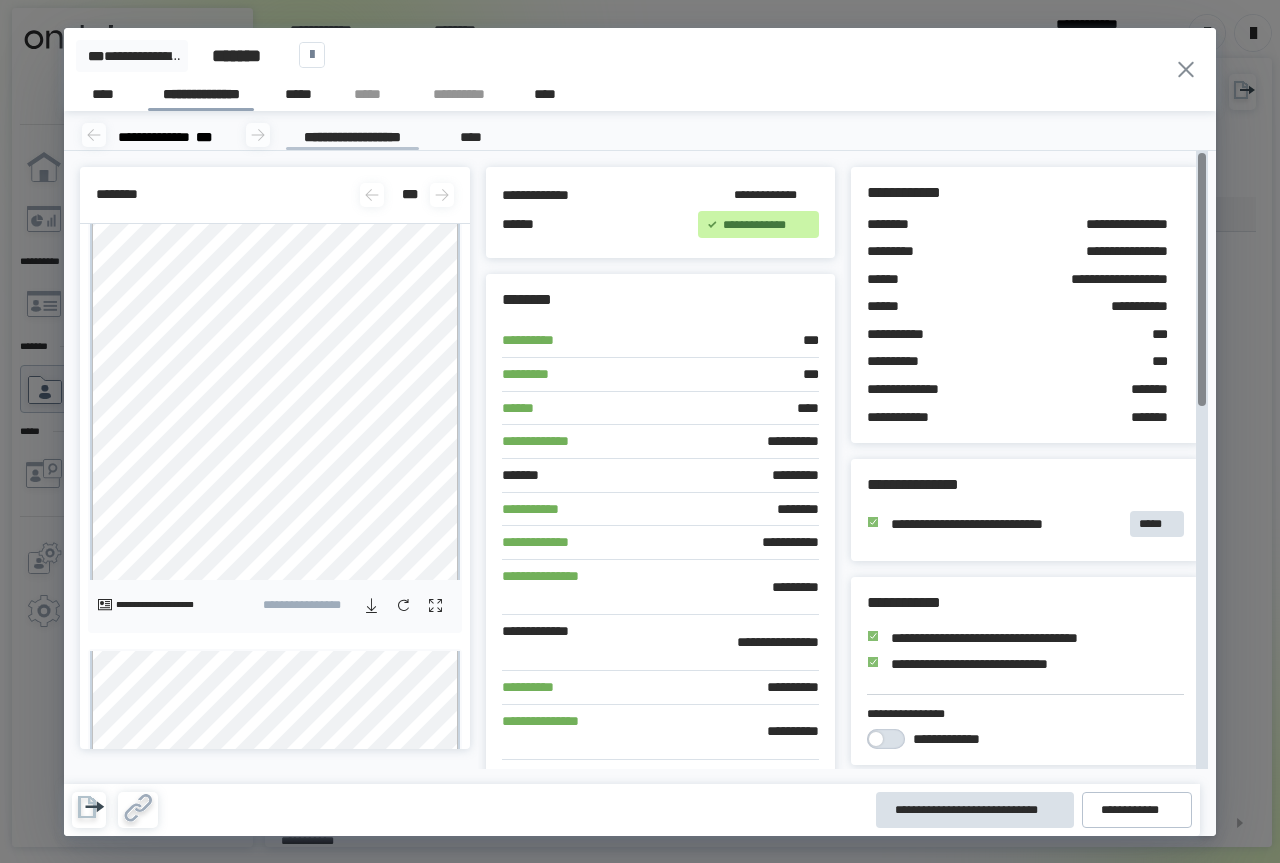 click 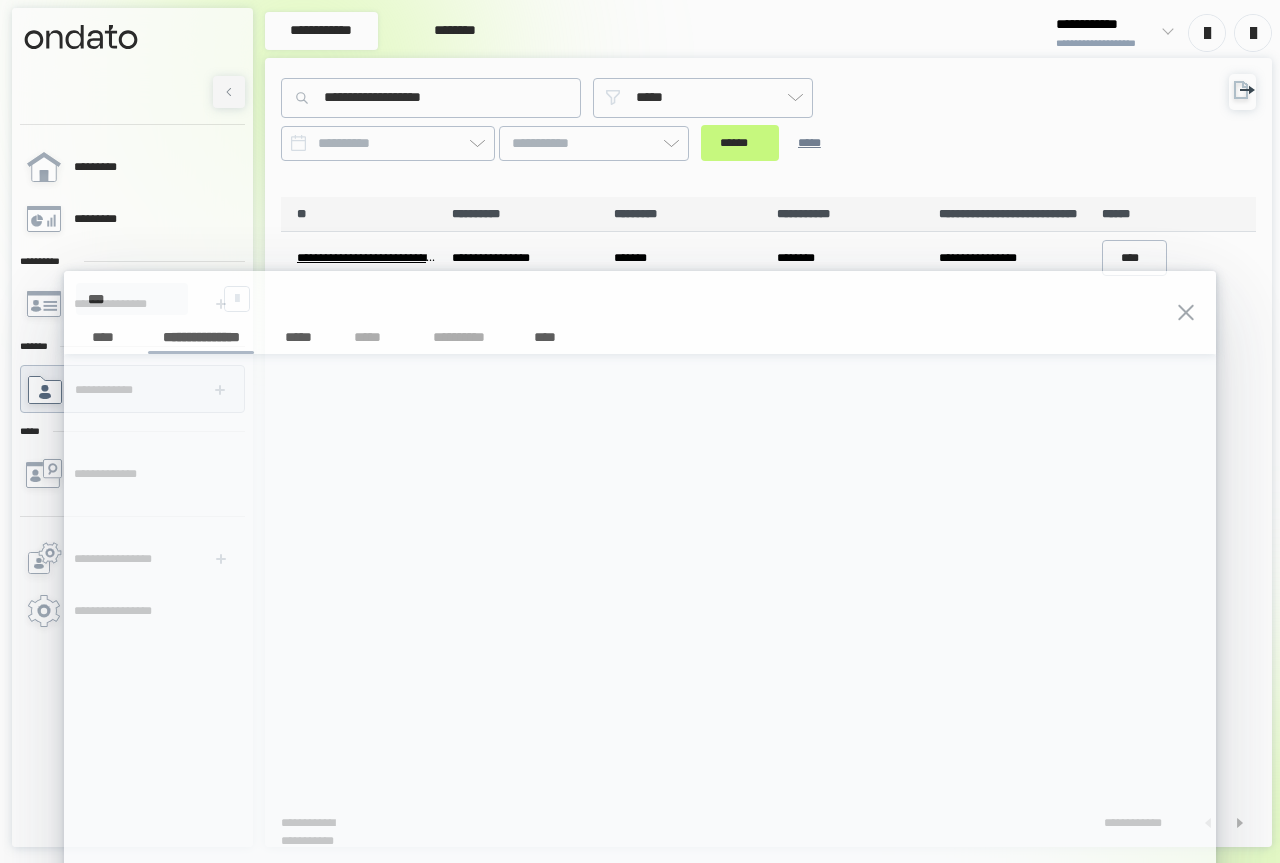 scroll, scrollTop: 0, scrollLeft: 0, axis: both 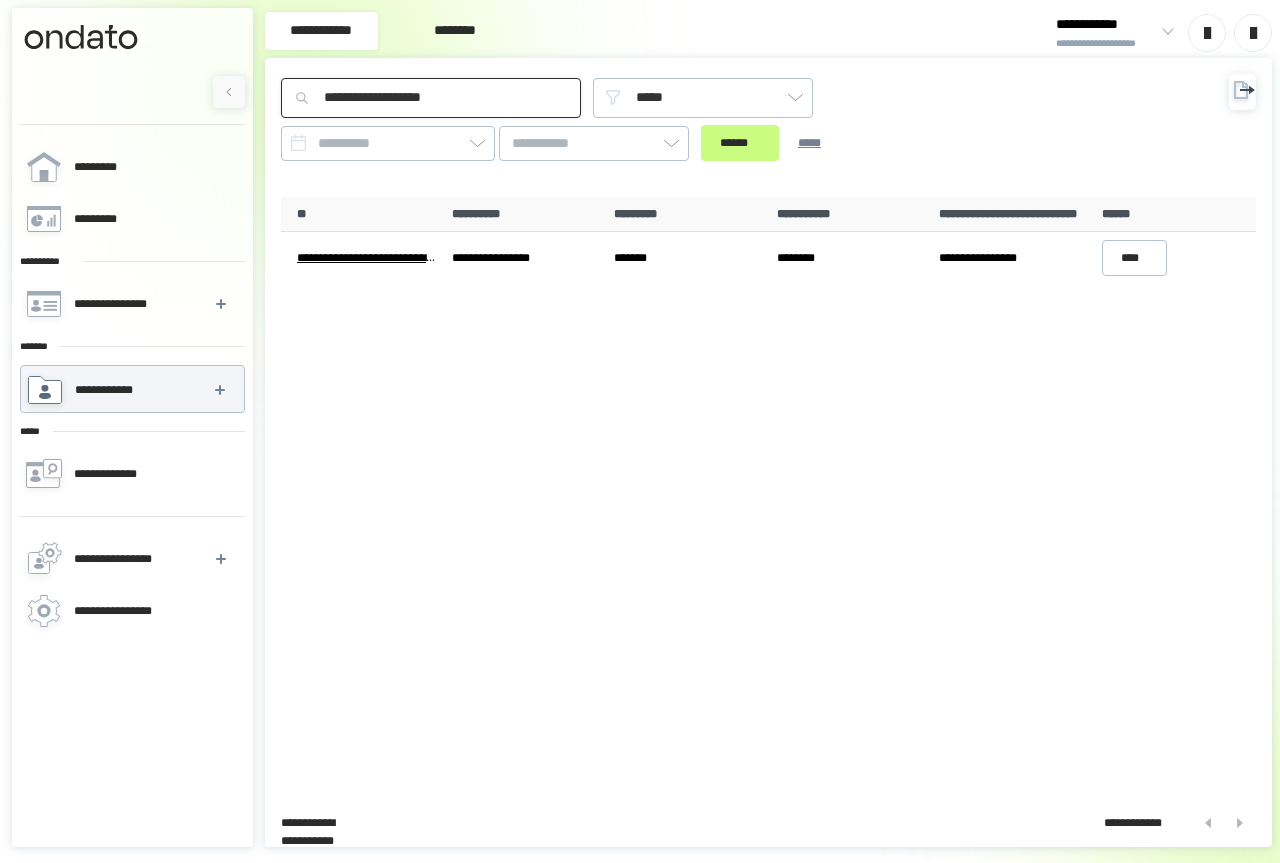 click on "**********" at bounding box center [431, 98] 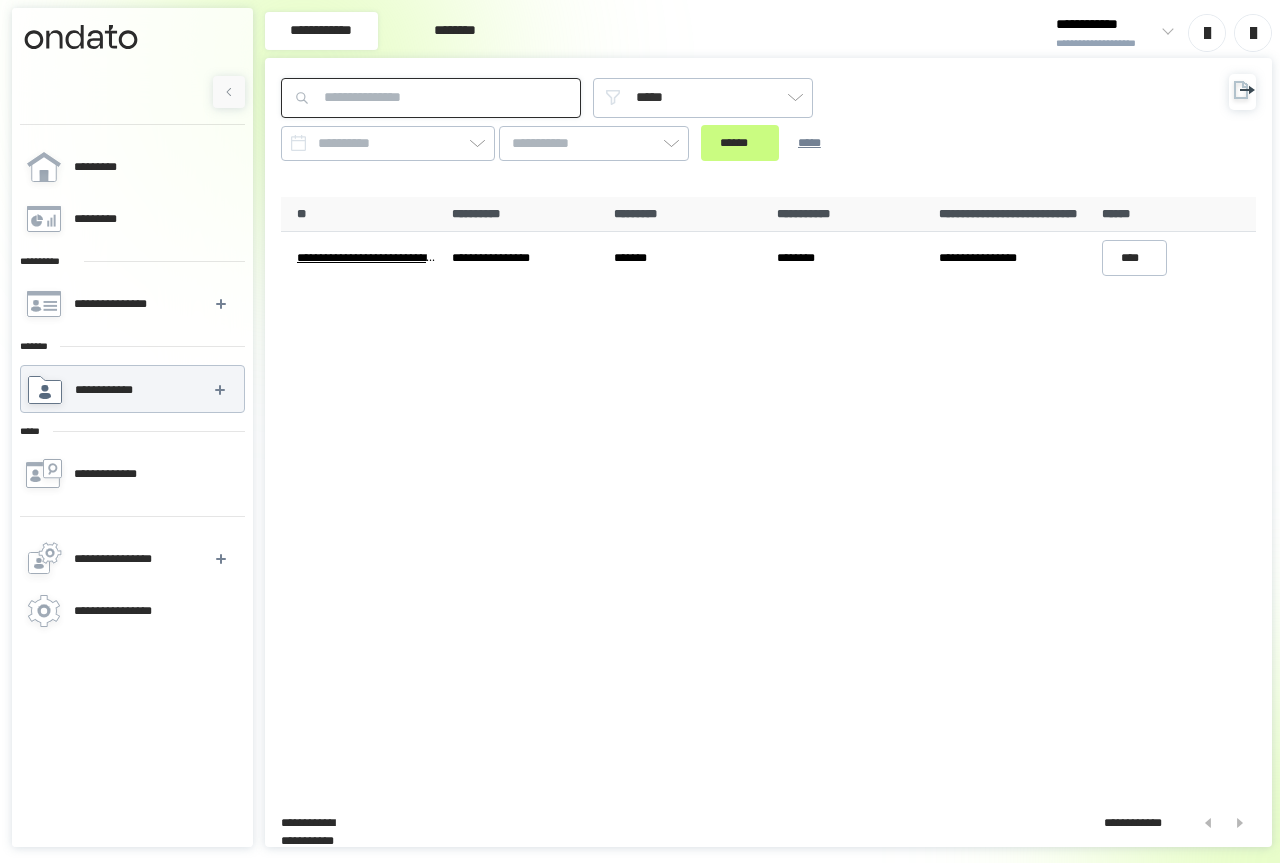 click at bounding box center [431, 98] 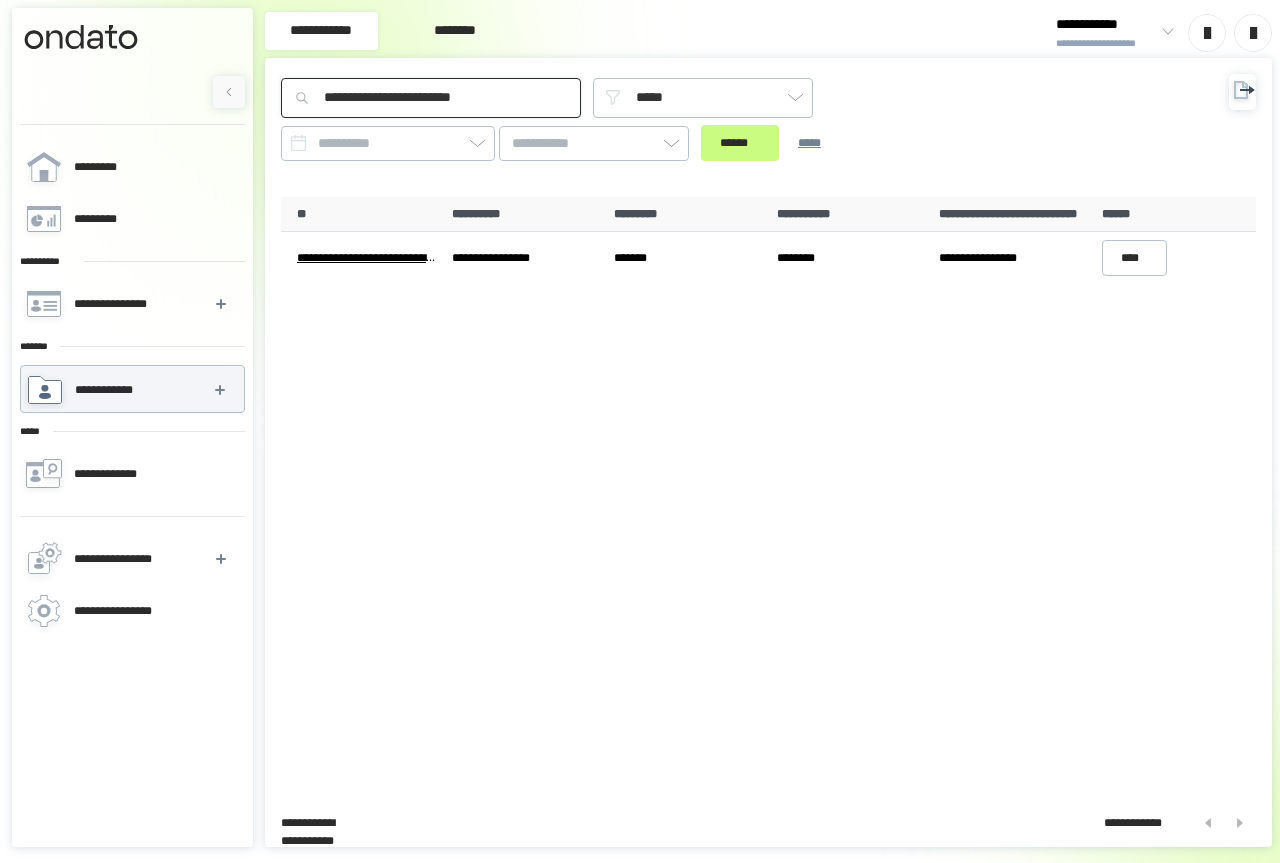 click on "******" at bounding box center [740, 143] 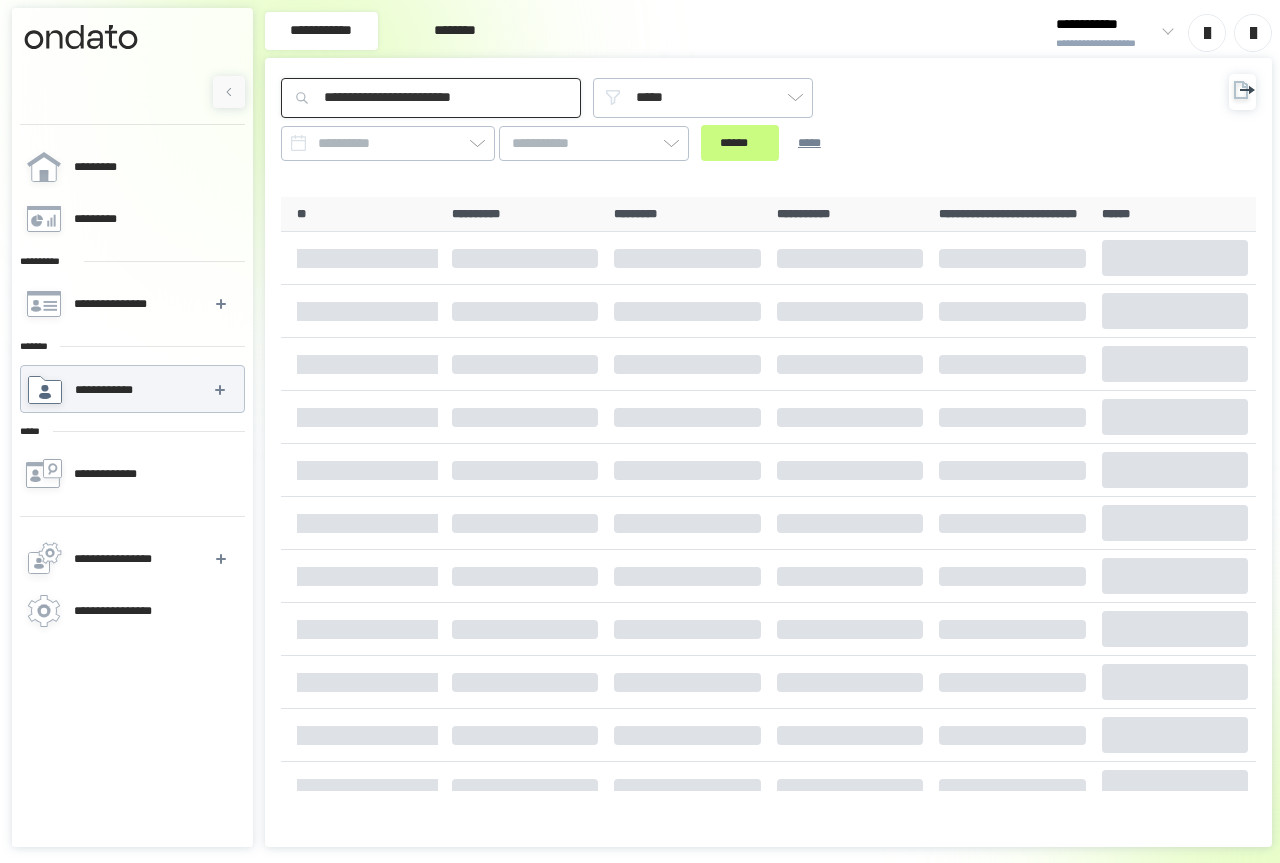 click on "**********" at bounding box center [431, 98] 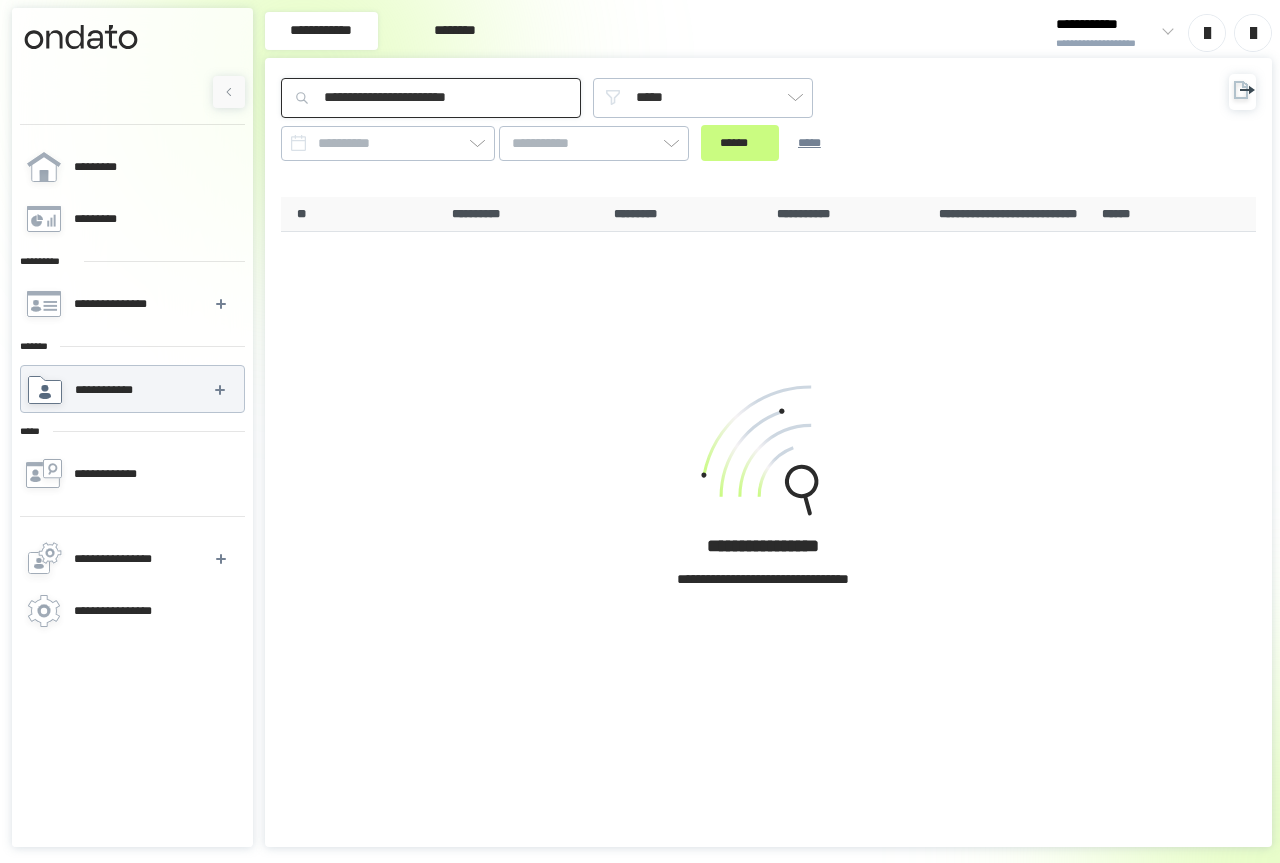 type on "**********" 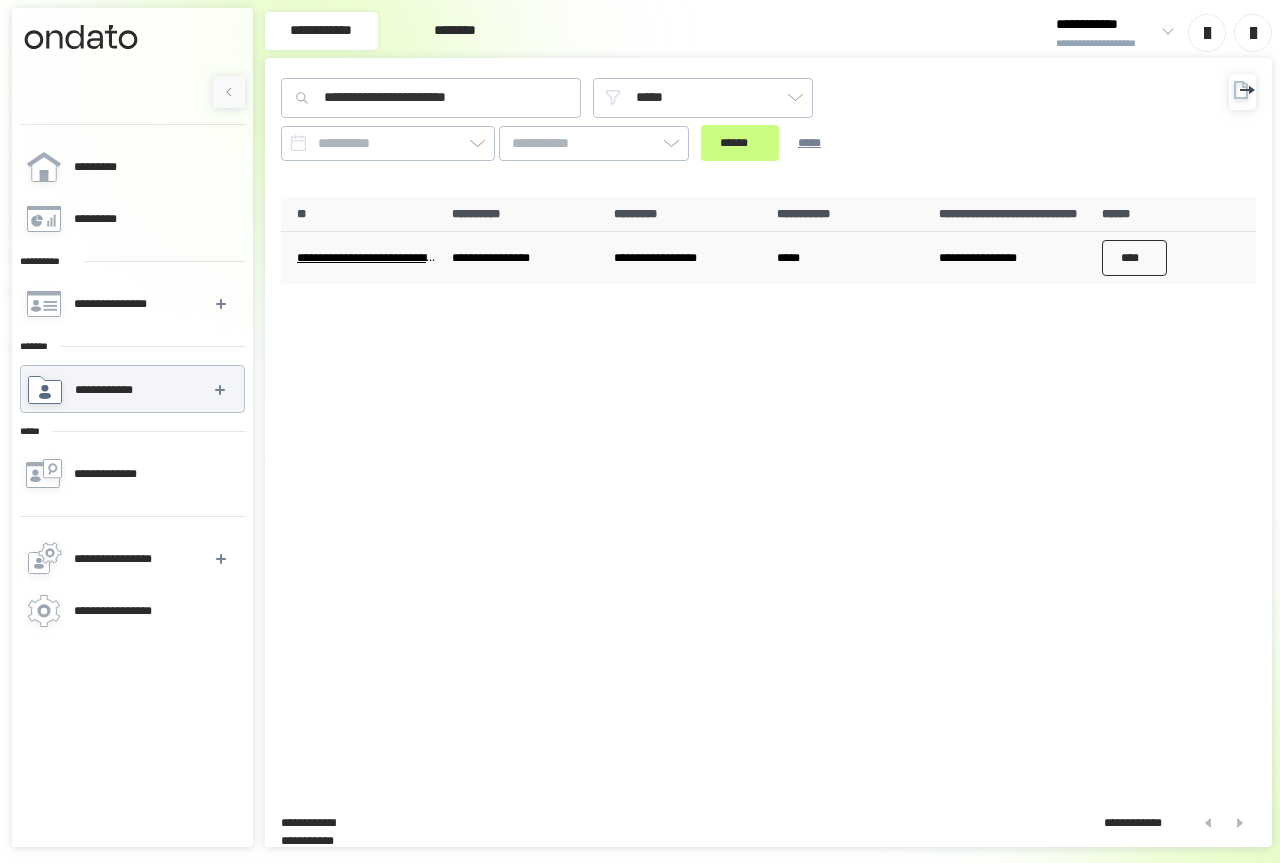 click on "****" at bounding box center (1135, 258) 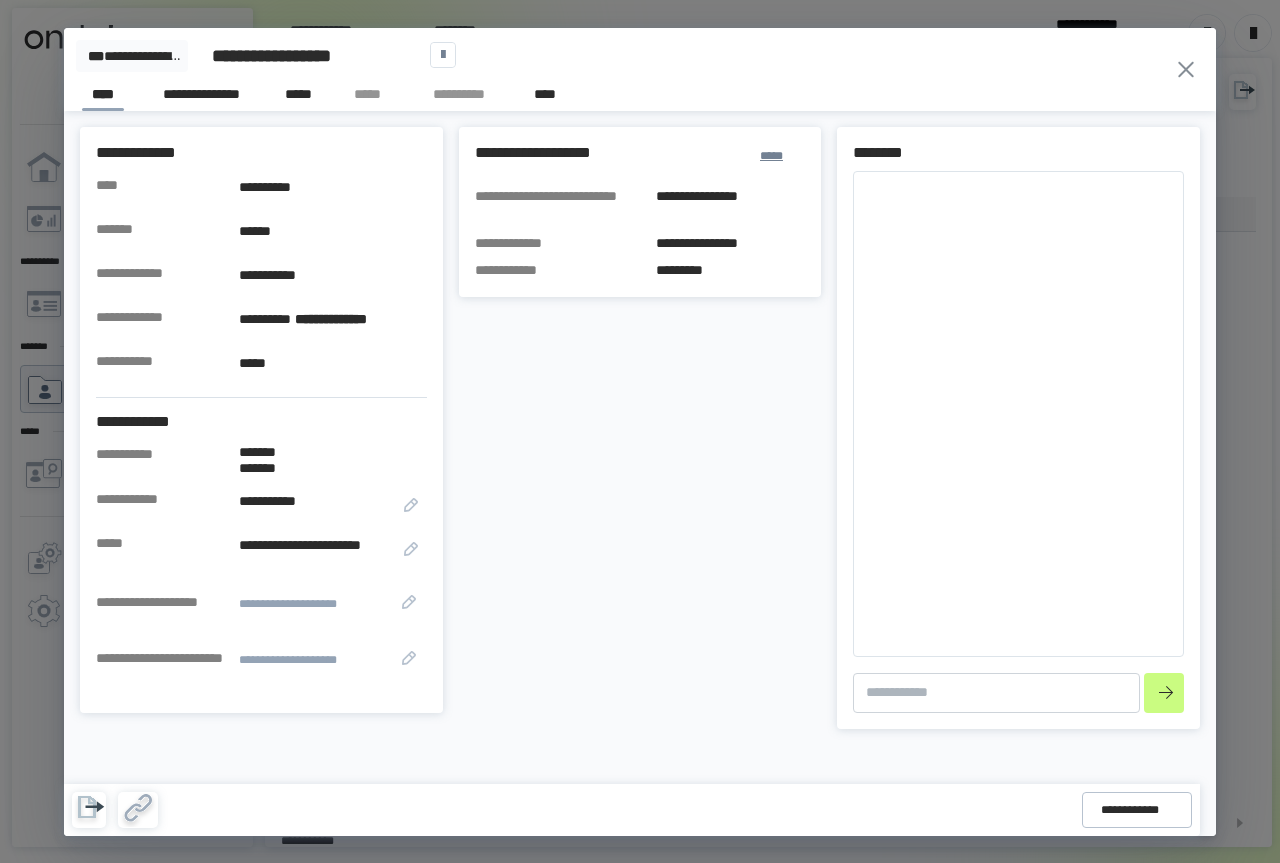 type on "*" 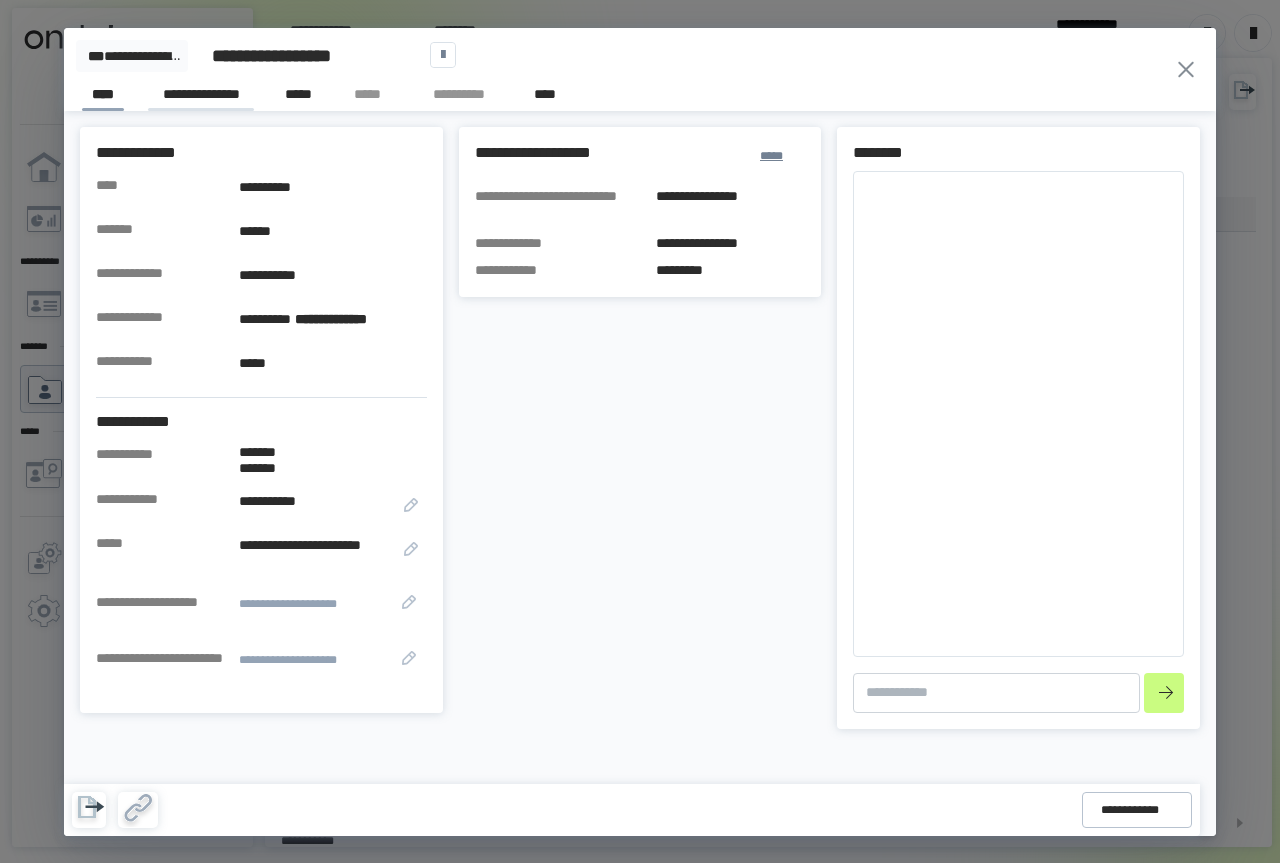 click on "**********" at bounding box center [201, 97] 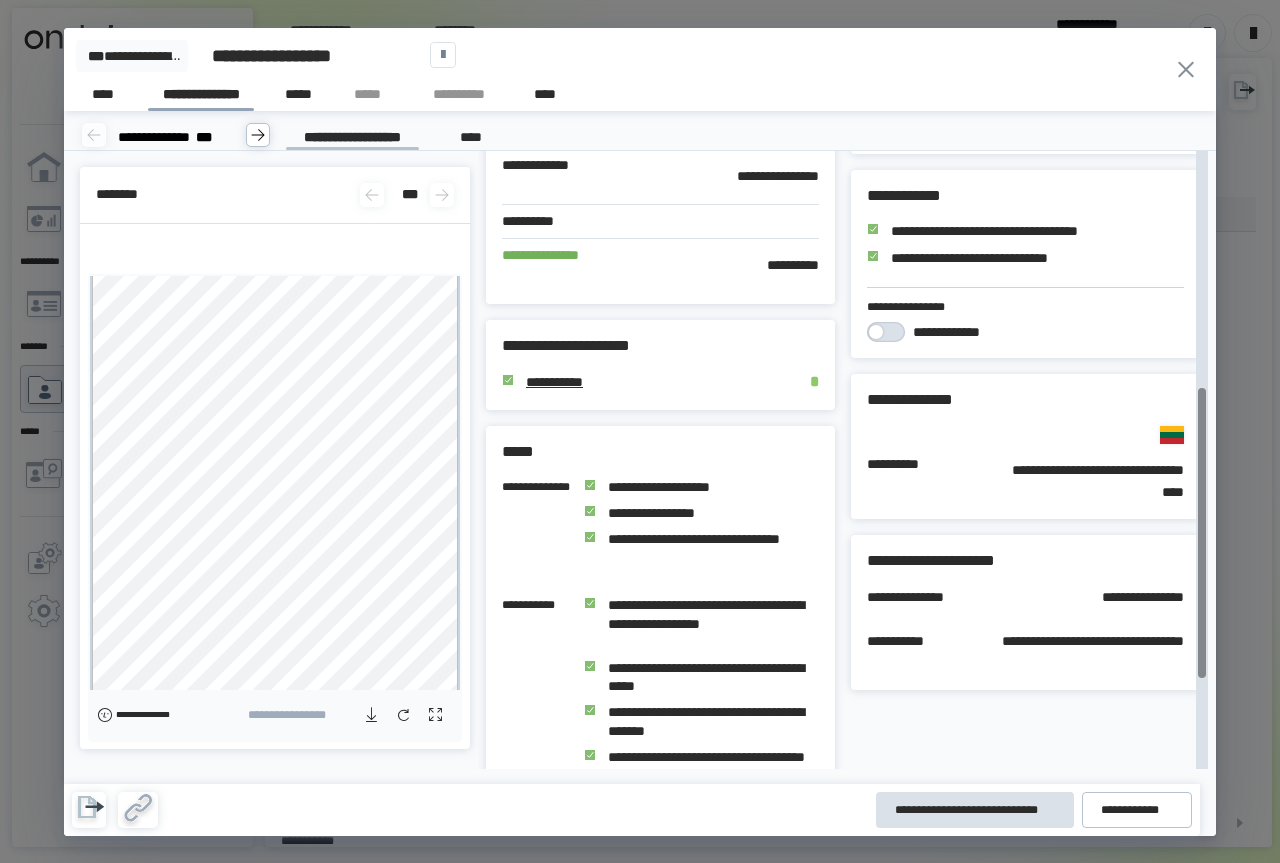scroll, scrollTop: 608, scrollLeft: 0, axis: vertical 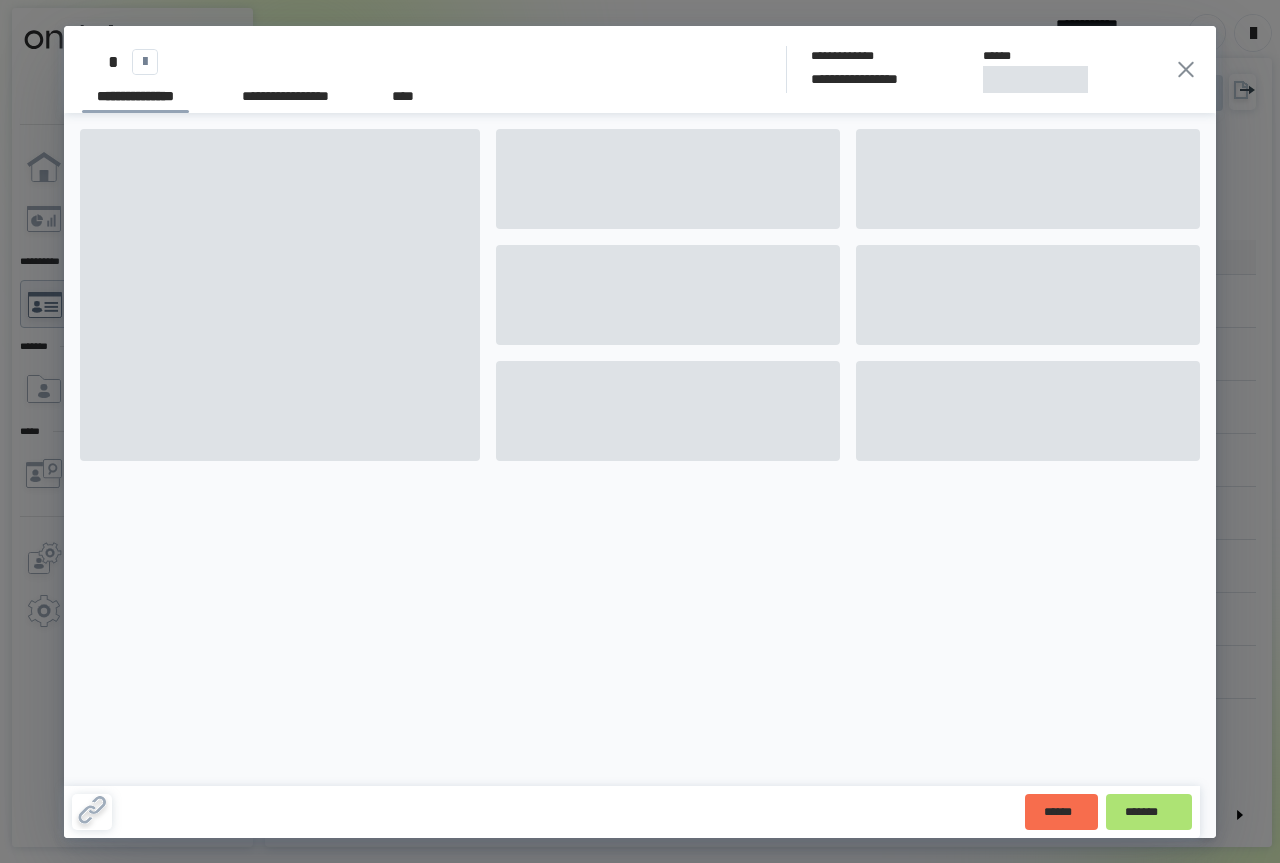 click on "*******" at bounding box center [1149, 812] 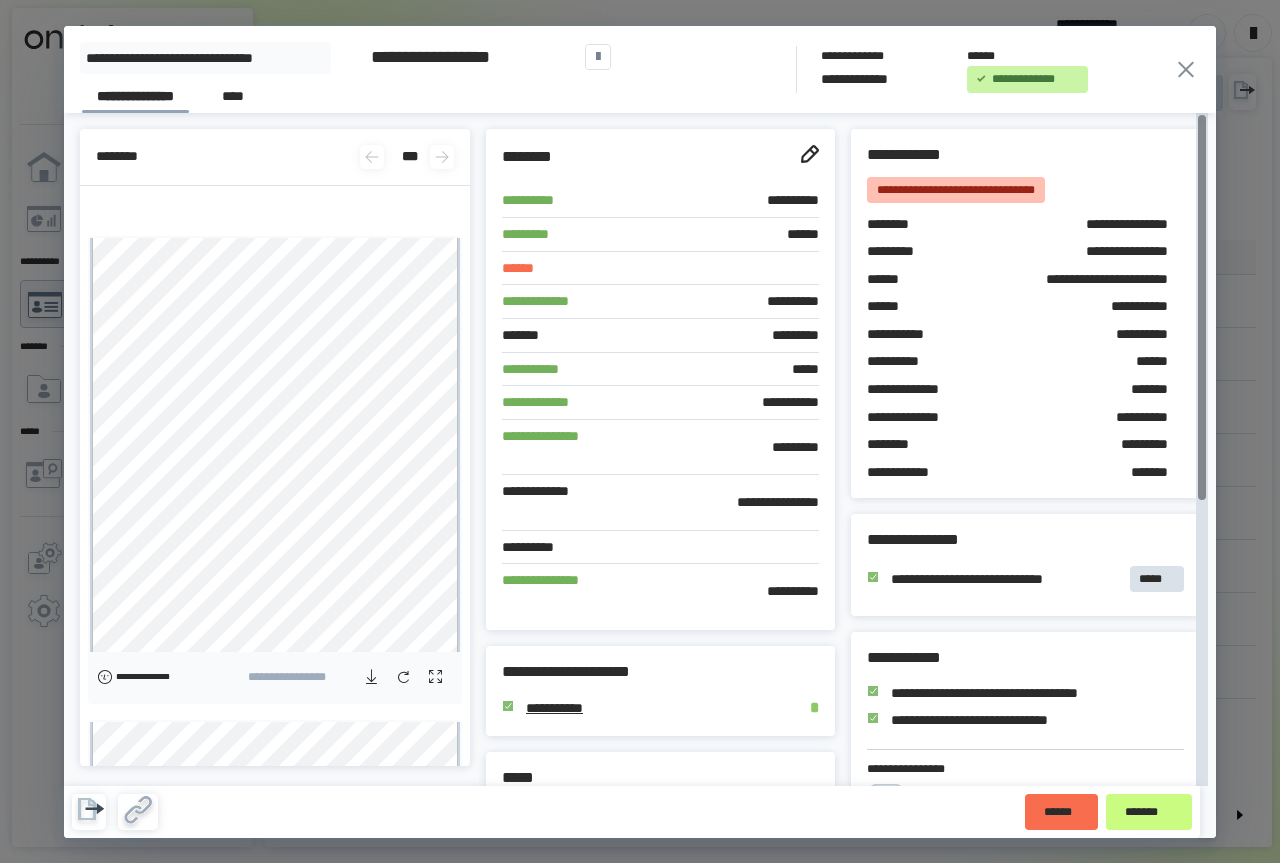 click on "**********" at bounding box center (640, 69) 